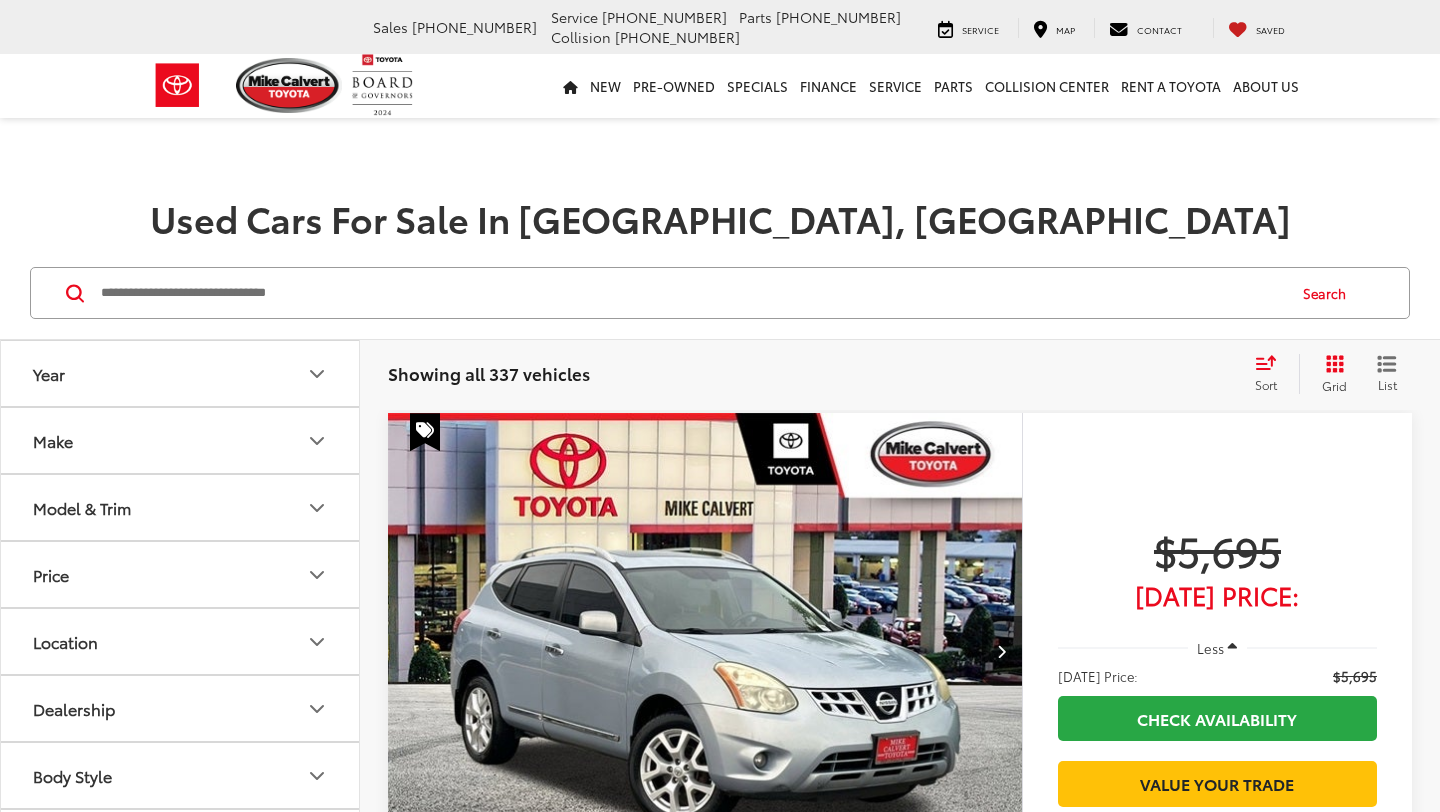 scroll, scrollTop: 267, scrollLeft: 0, axis: vertical 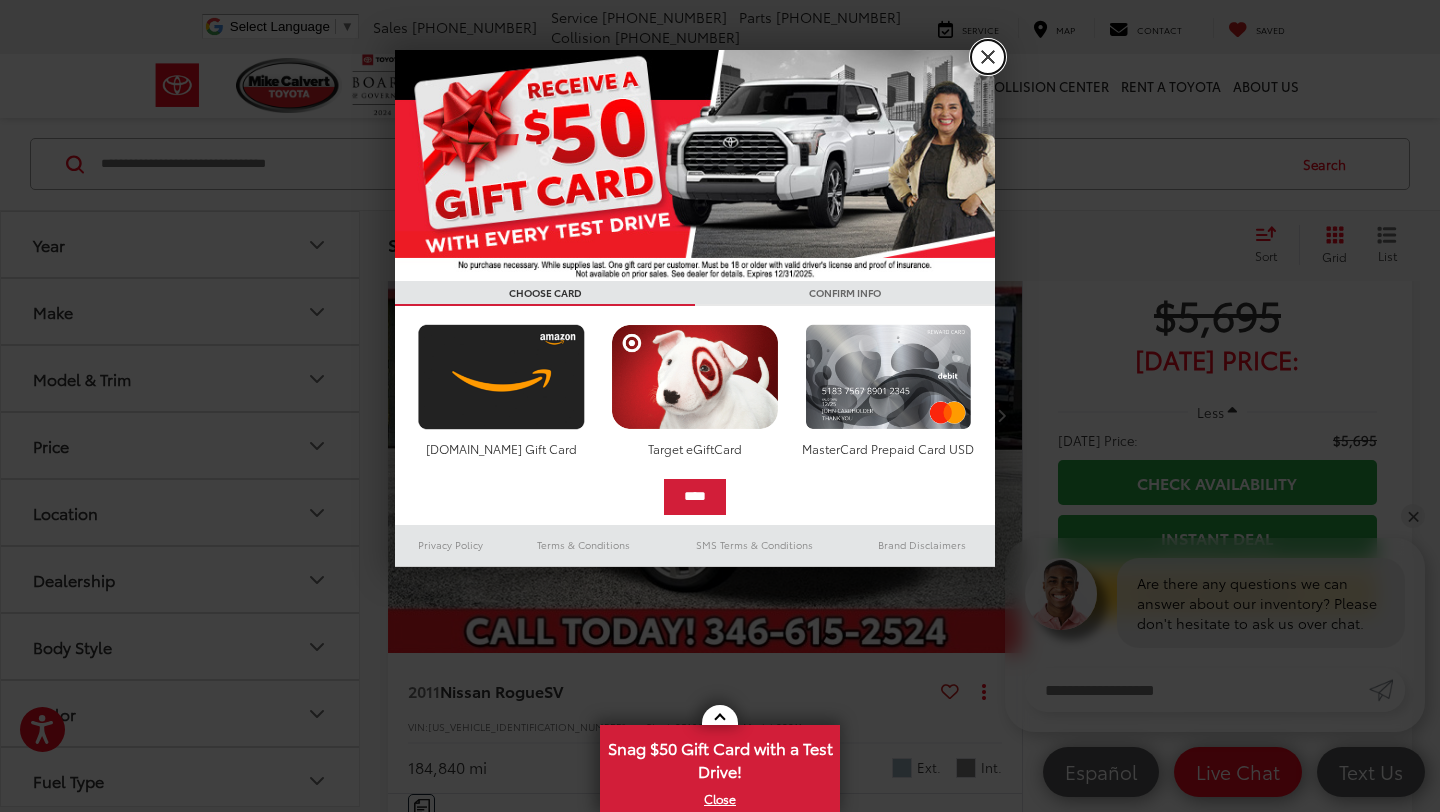 click on "X" at bounding box center (988, 57) 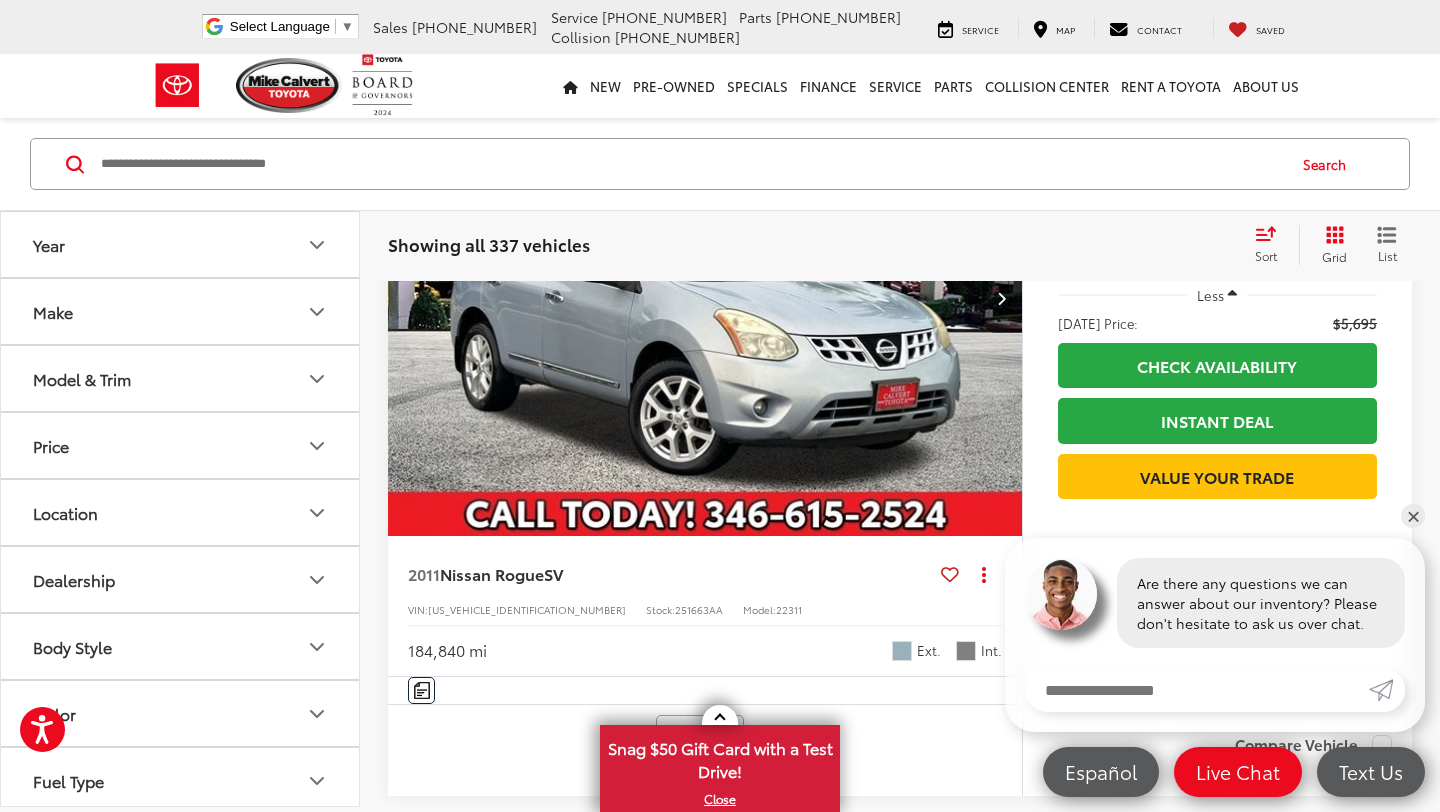 scroll, scrollTop: 437, scrollLeft: 0, axis: vertical 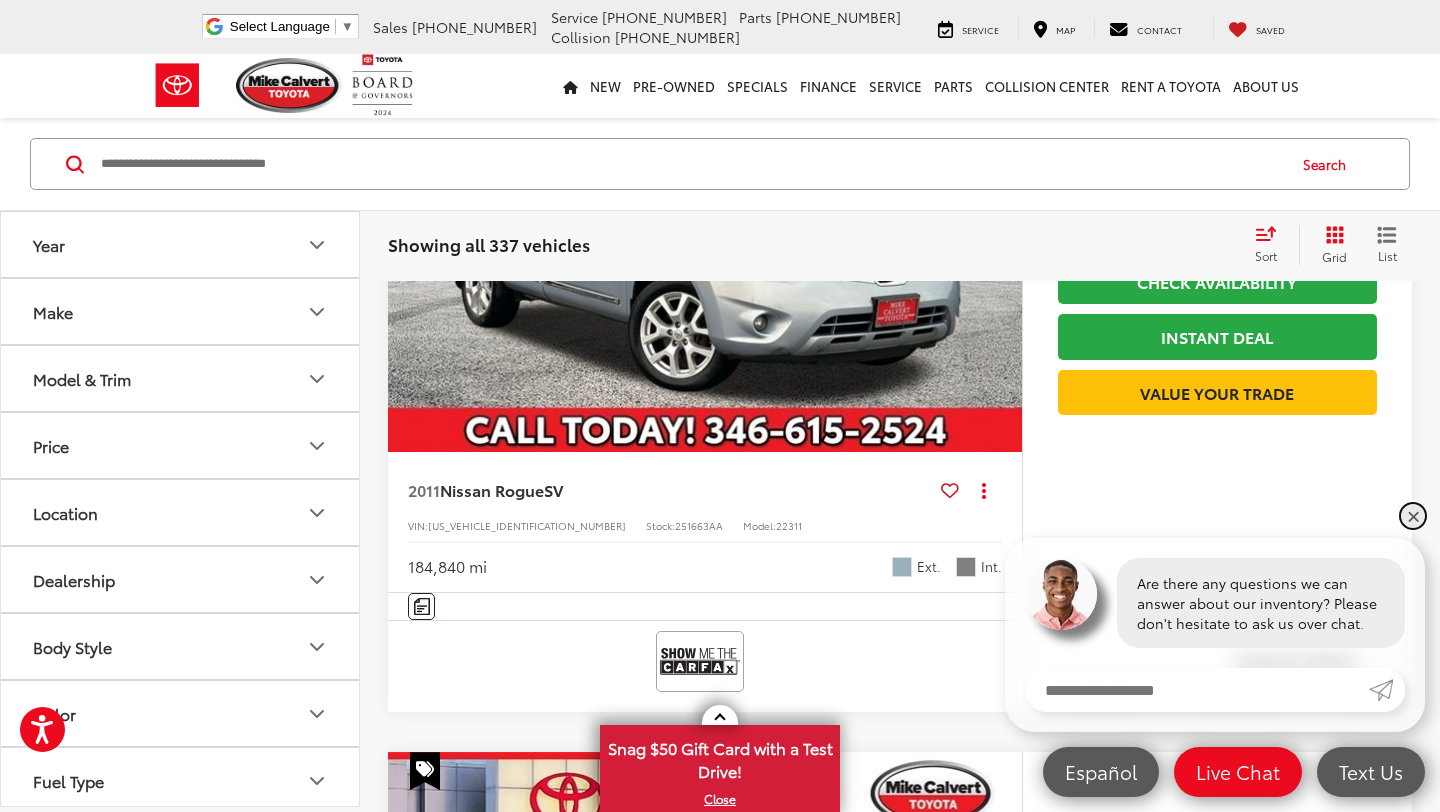 click on "✕" at bounding box center [1413, 516] 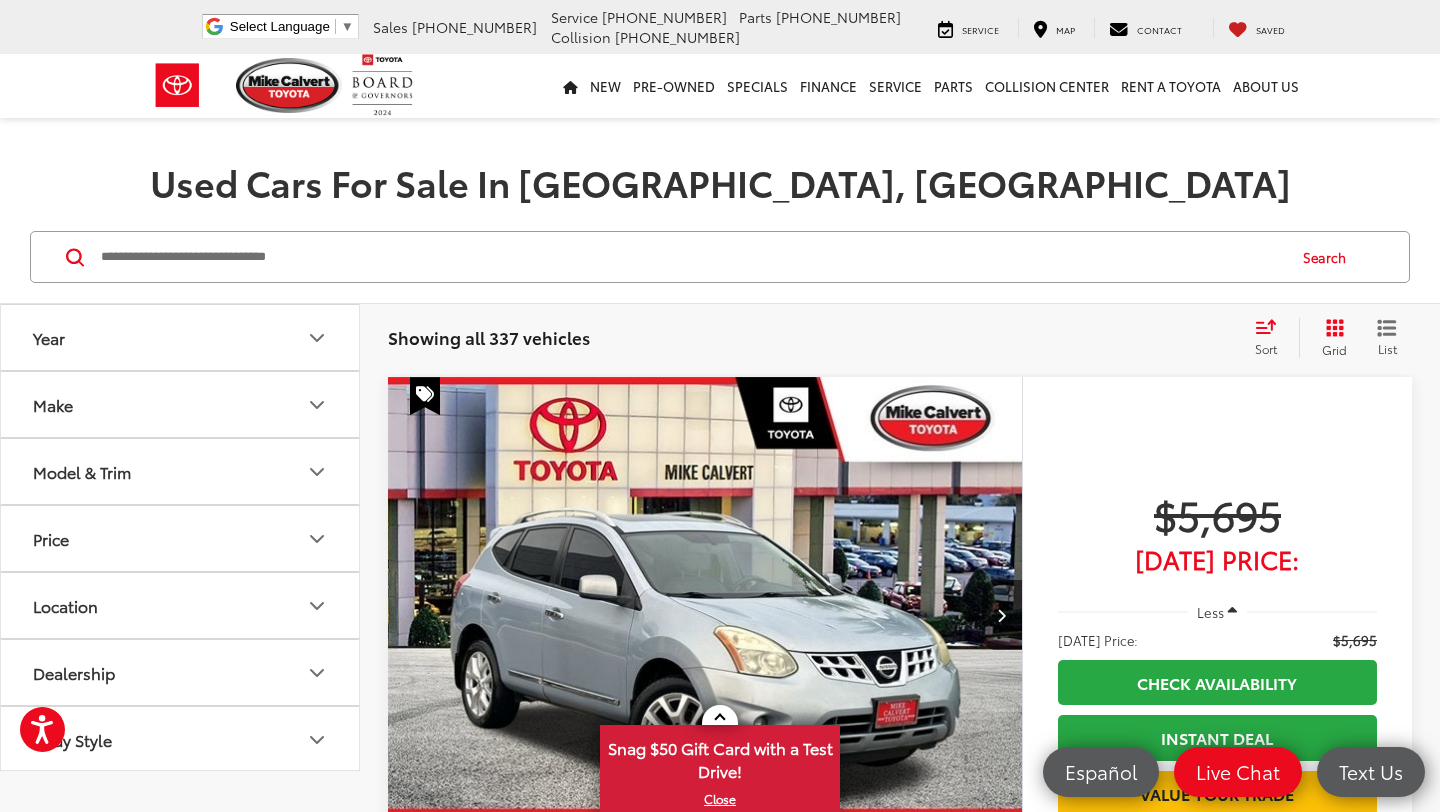 scroll, scrollTop: 0, scrollLeft: 0, axis: both 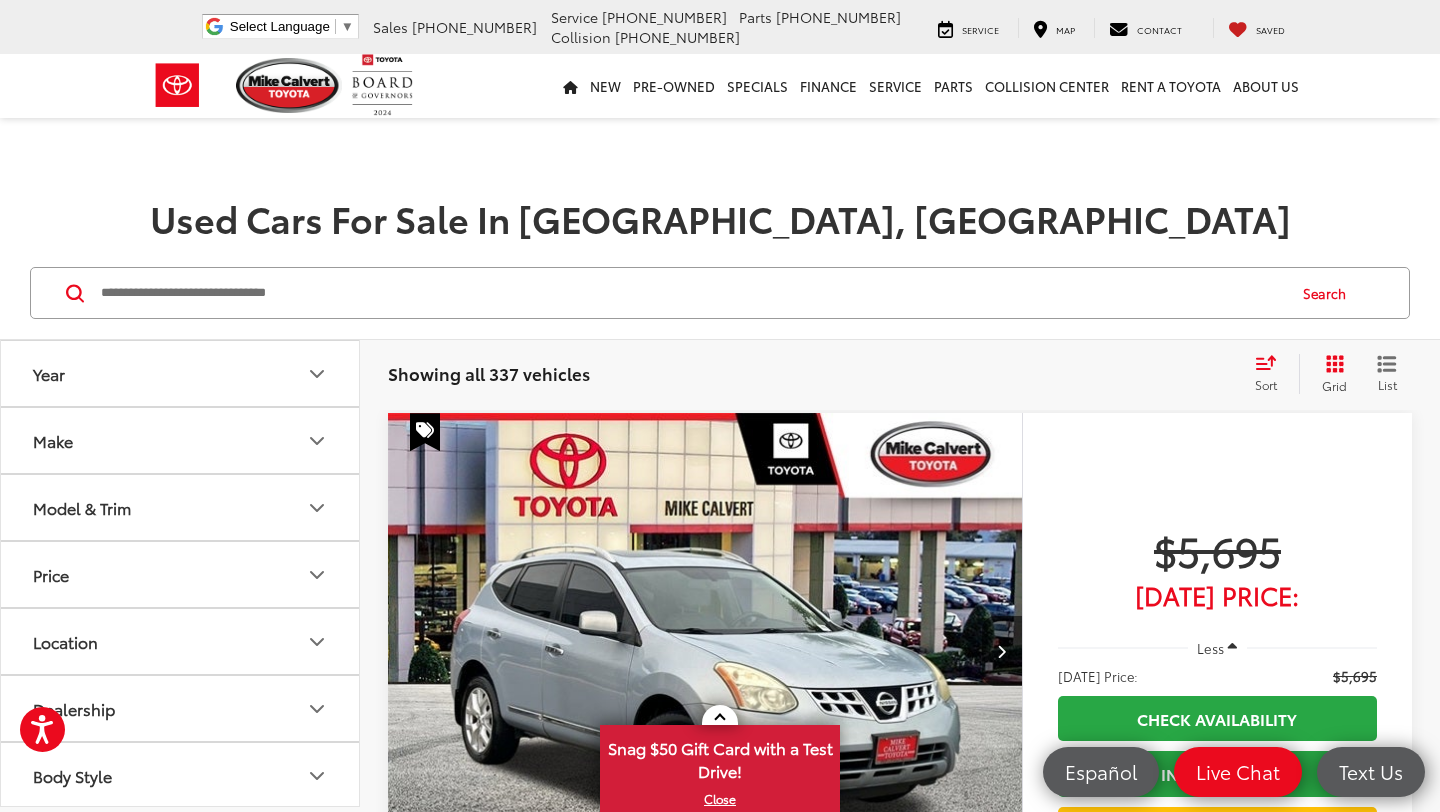 click on "Sort" at bounding box center [1272, 374] 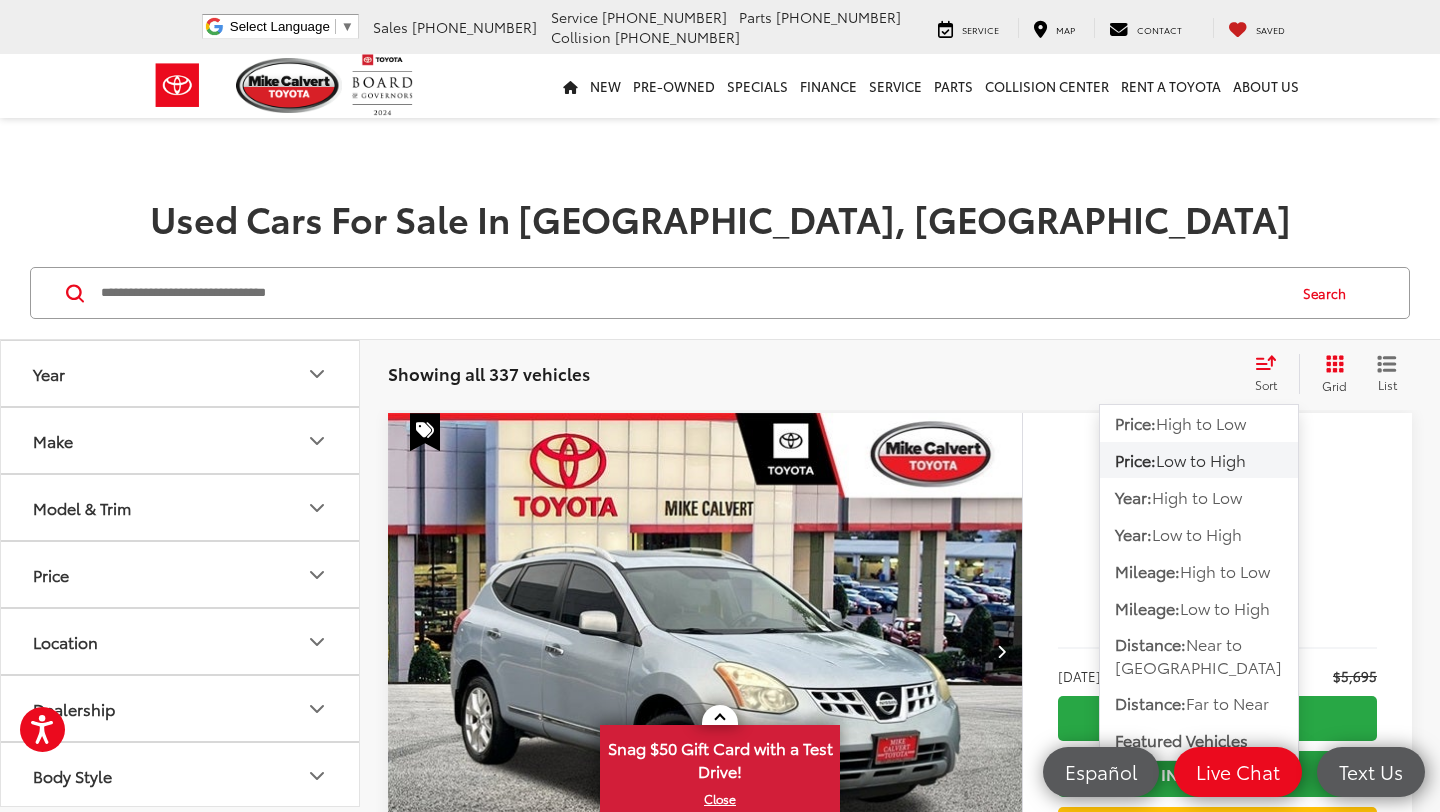click on "Price:  Low to High" 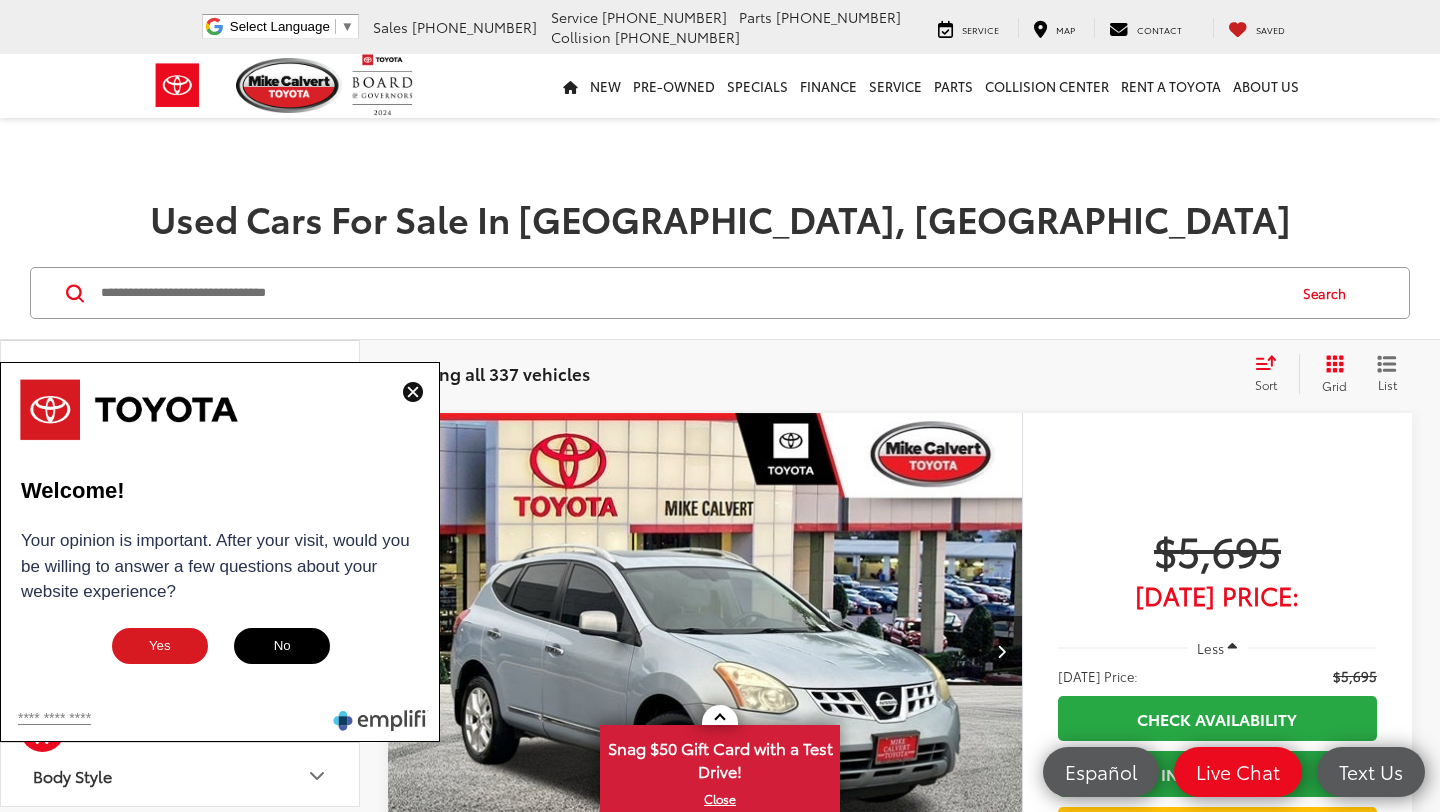 click at bounding box center [413, 392] 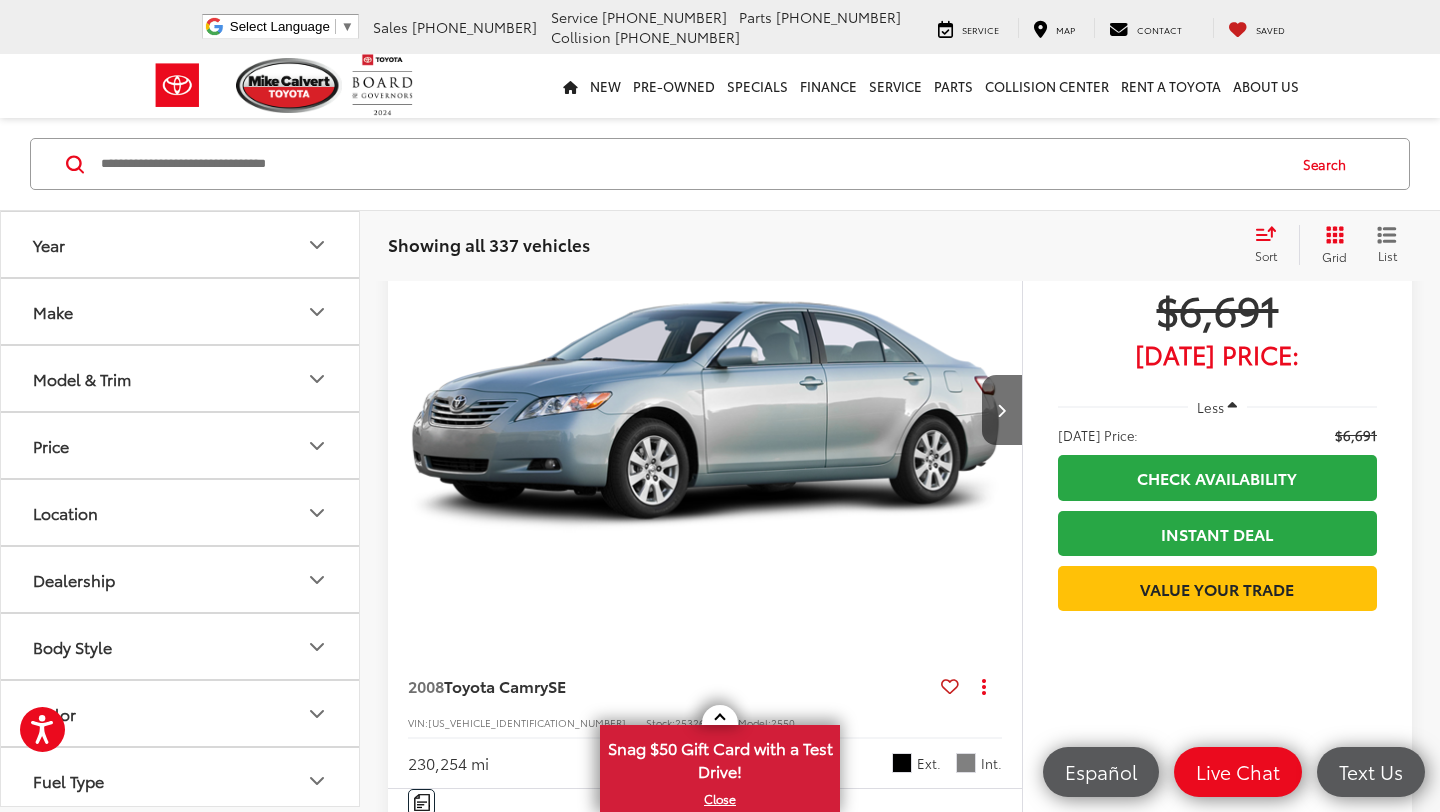 scroll, scrollTop: 2571, scrollLeft: 0, axis: vertical 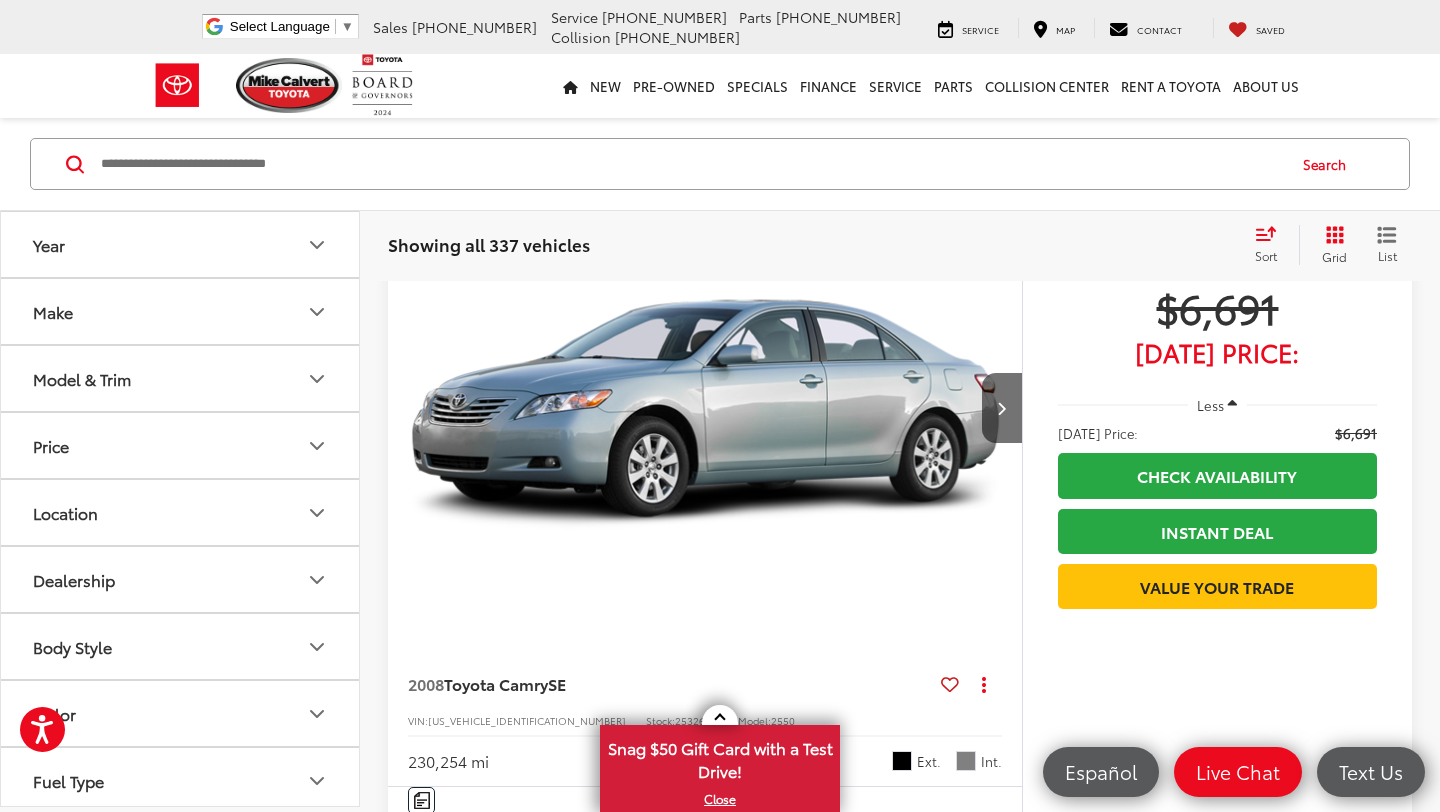 click at bounding box center [1232, 404] 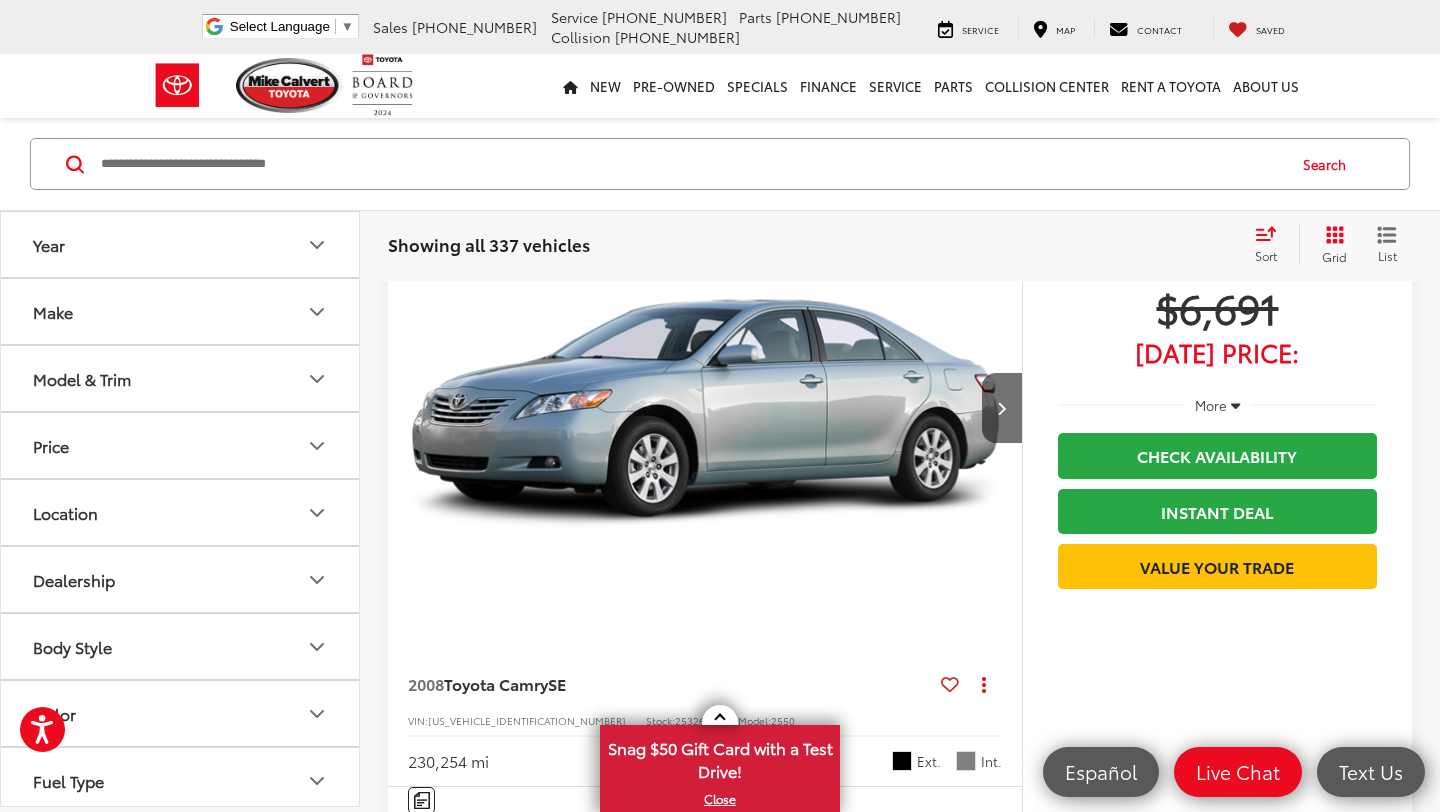 click at bounding box center [1235, 404] 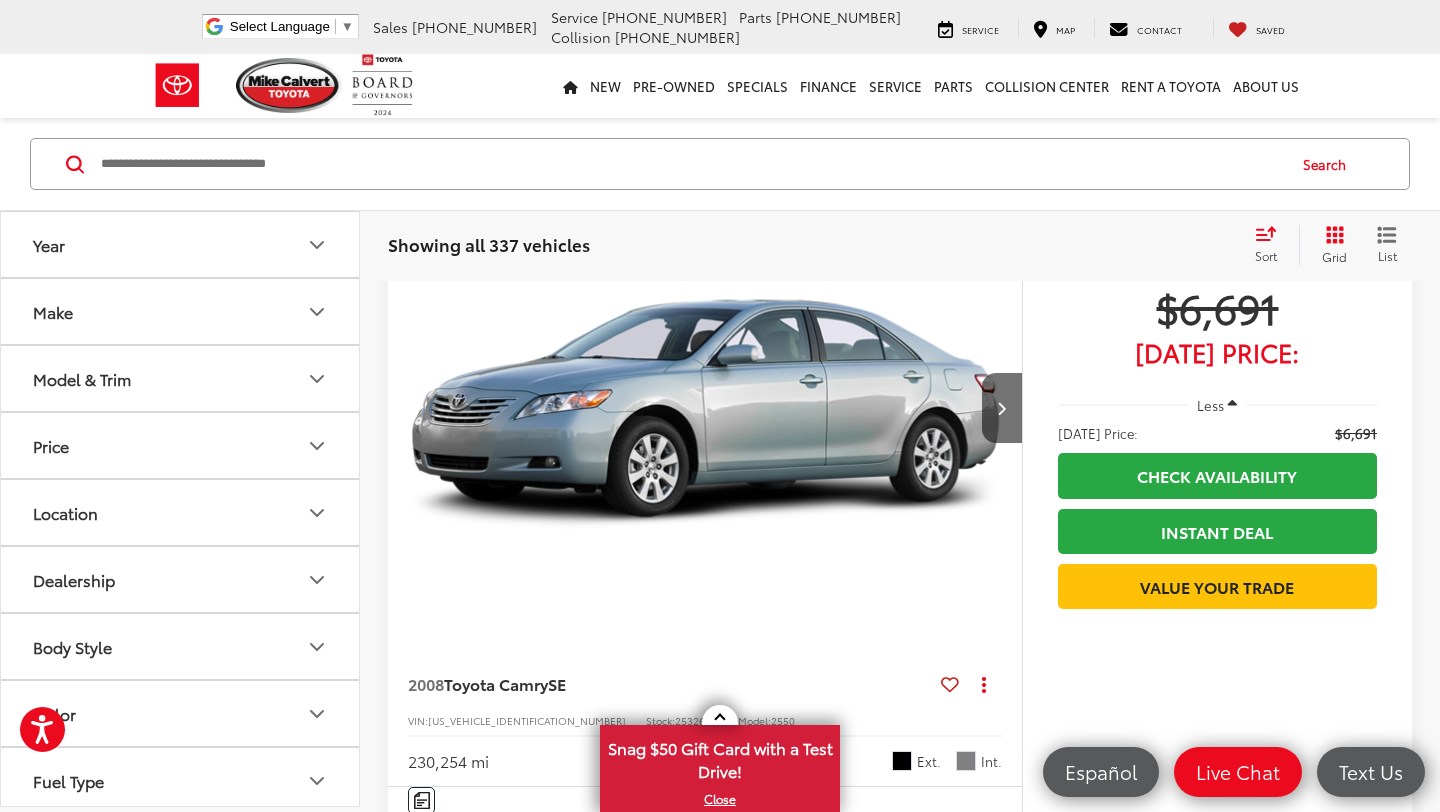click at bounding box center (1232, 404) 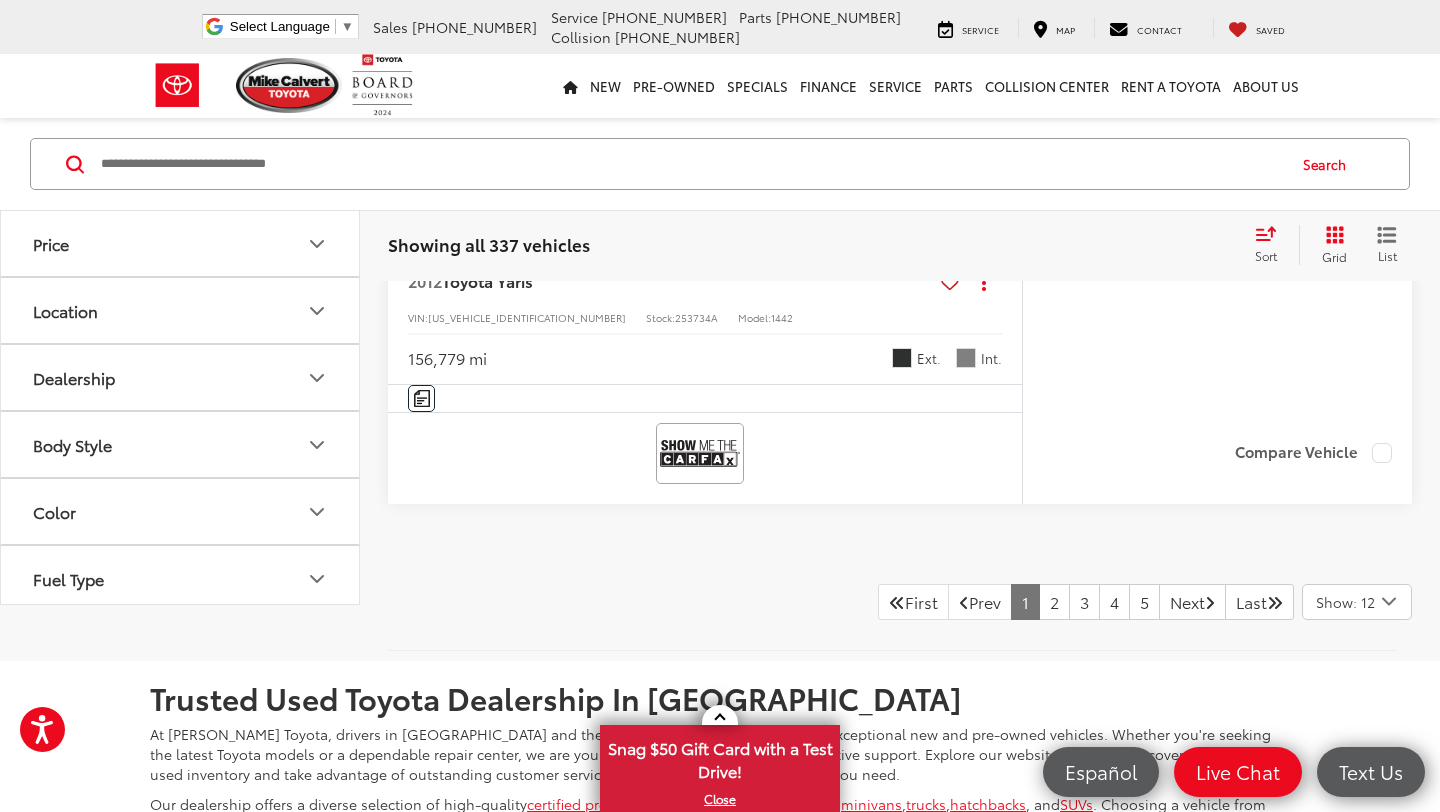 scroll, scrollTop: 9219, scrollLeft: 0, axis: vertical 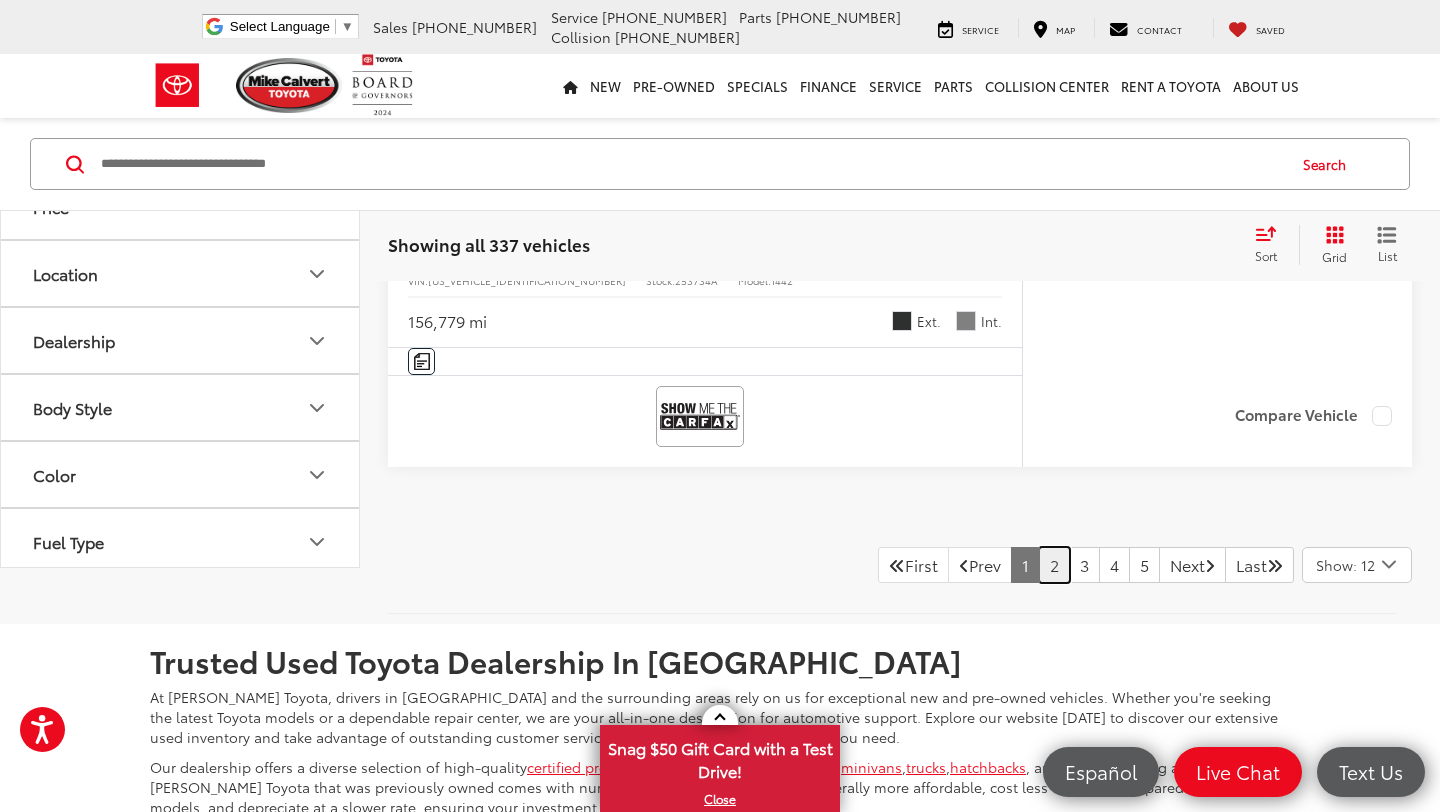 click on "2" at bounding box center [1054, 565] 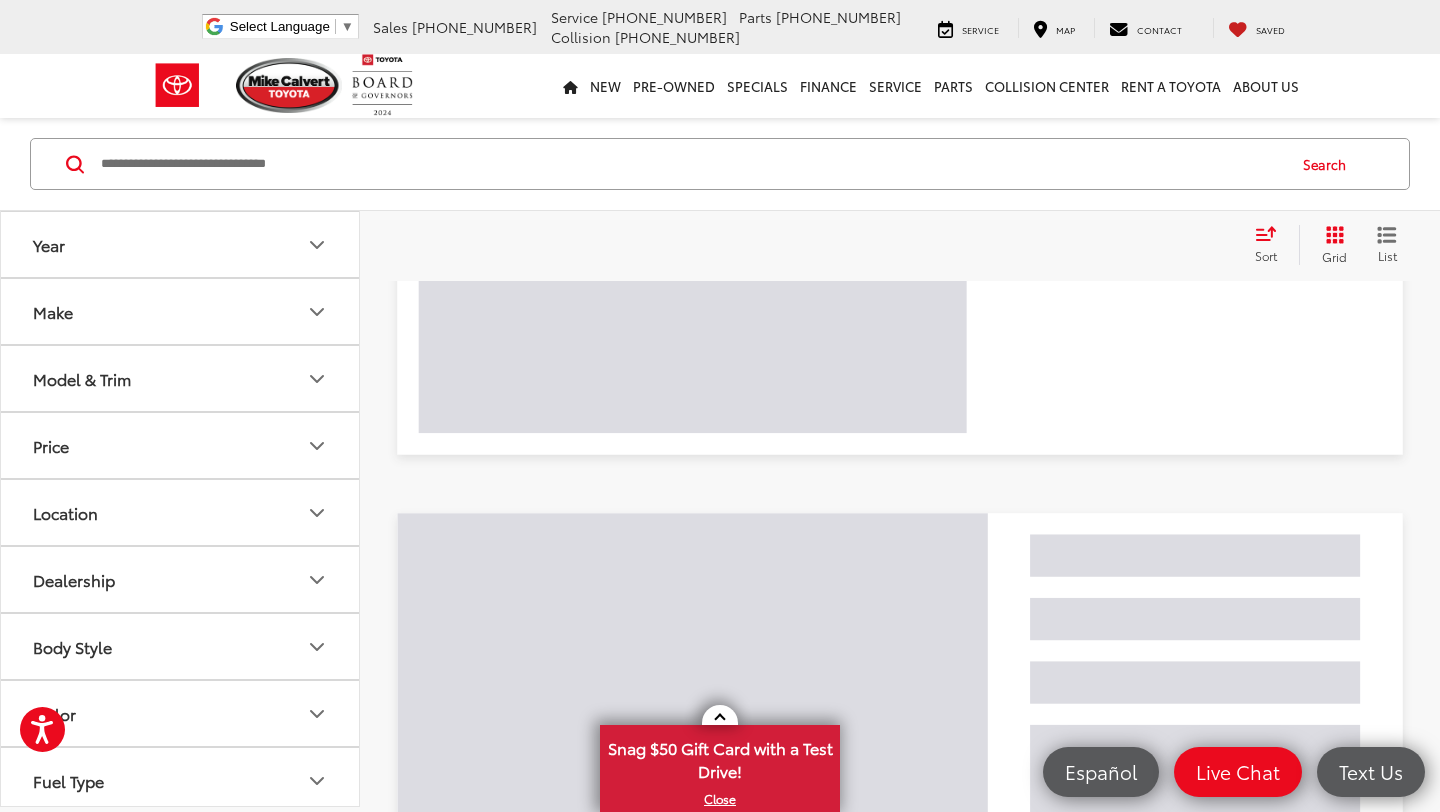 scroll, scrollTop: 129, scrollLeft: 0, axis: vertical 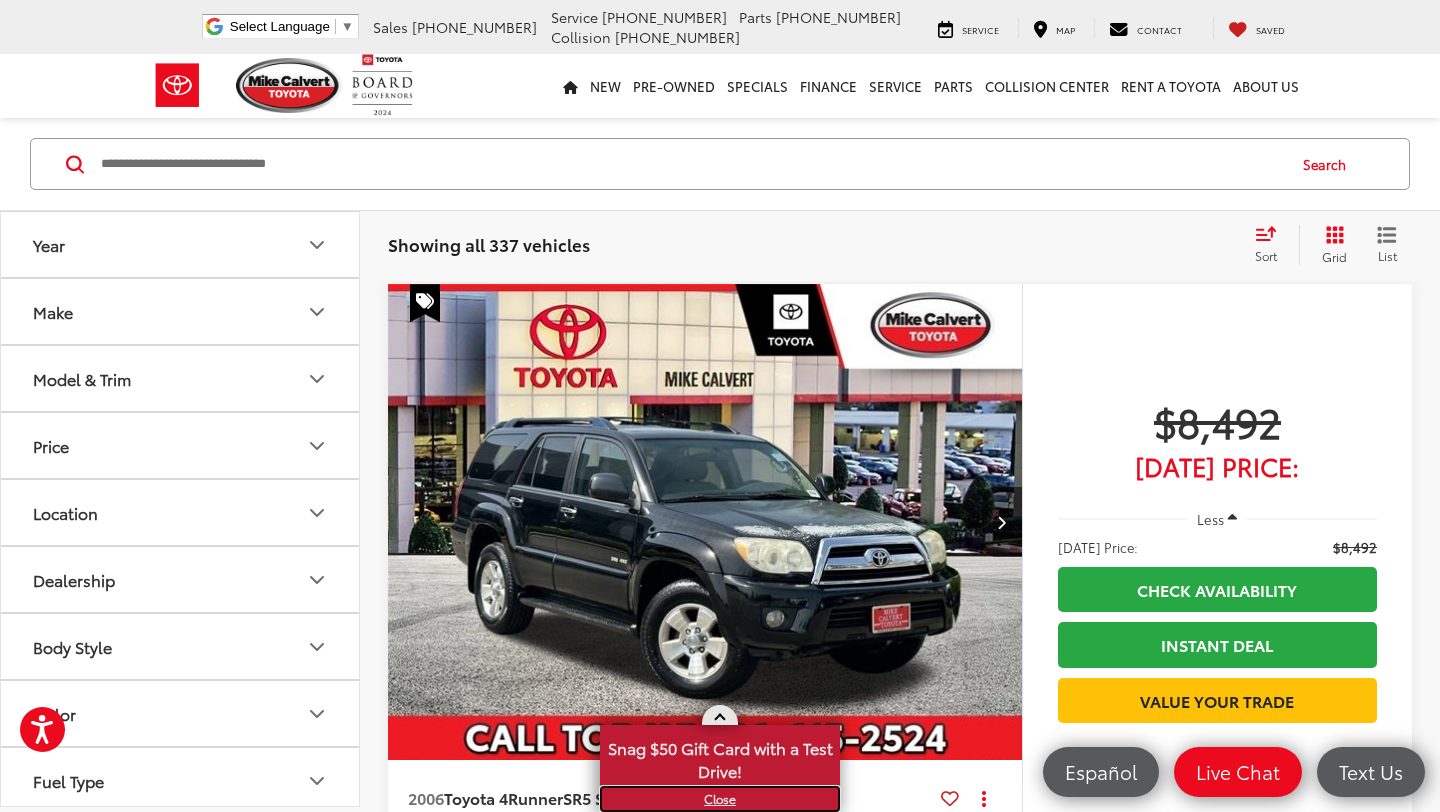click on "X" at bounding box center [720, 799] 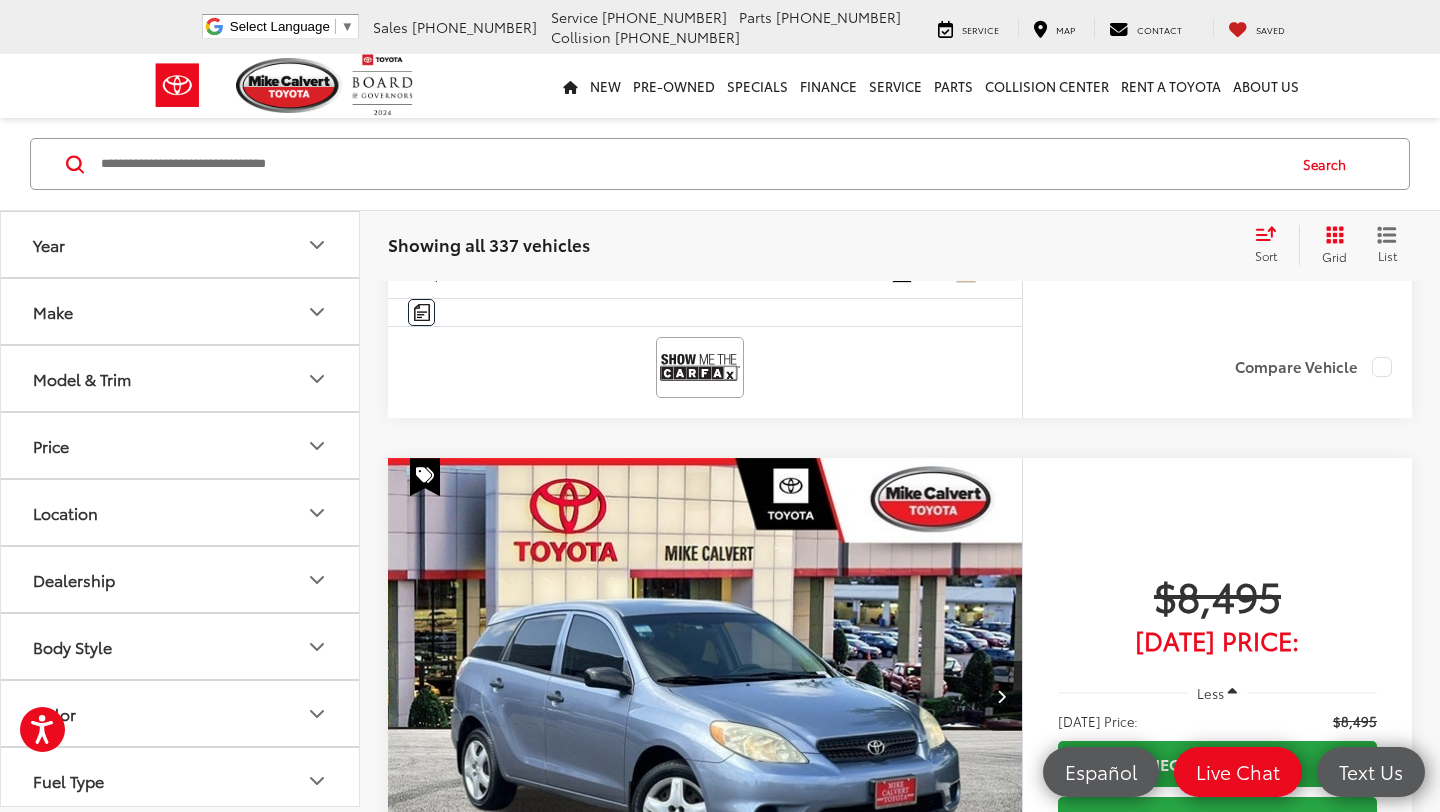 scroll, scrollTop: 690, scrollLeft: 0, axis: vertical 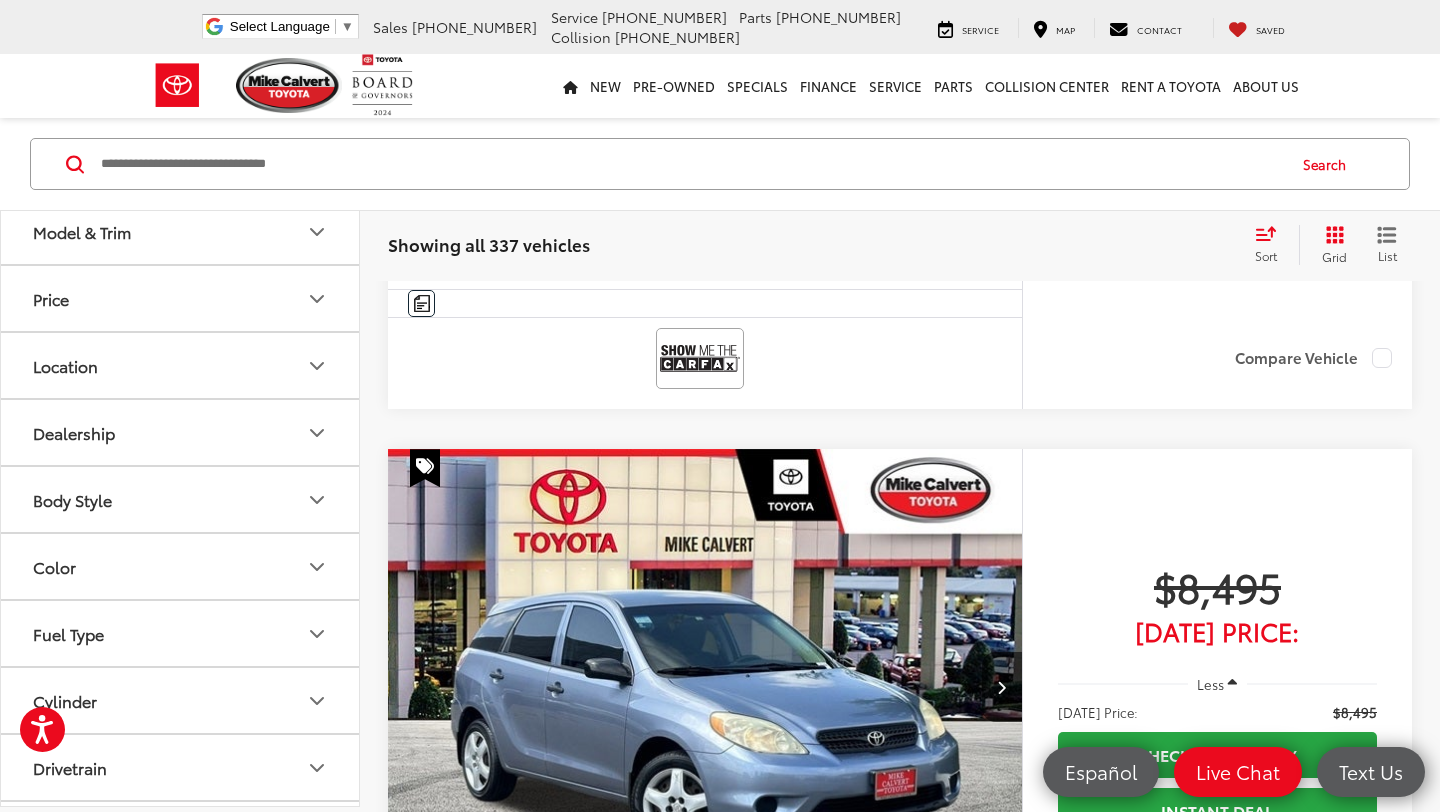 click 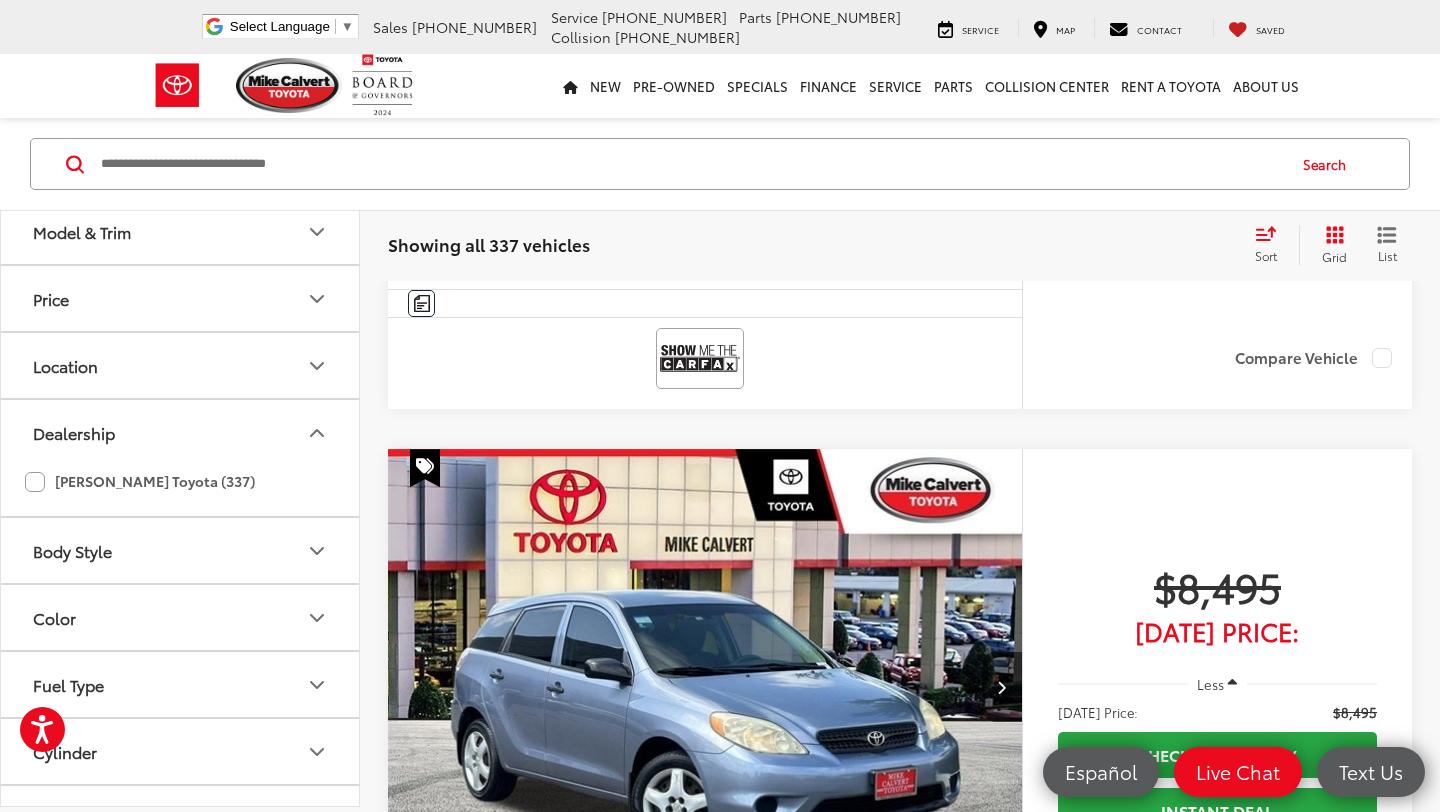 click 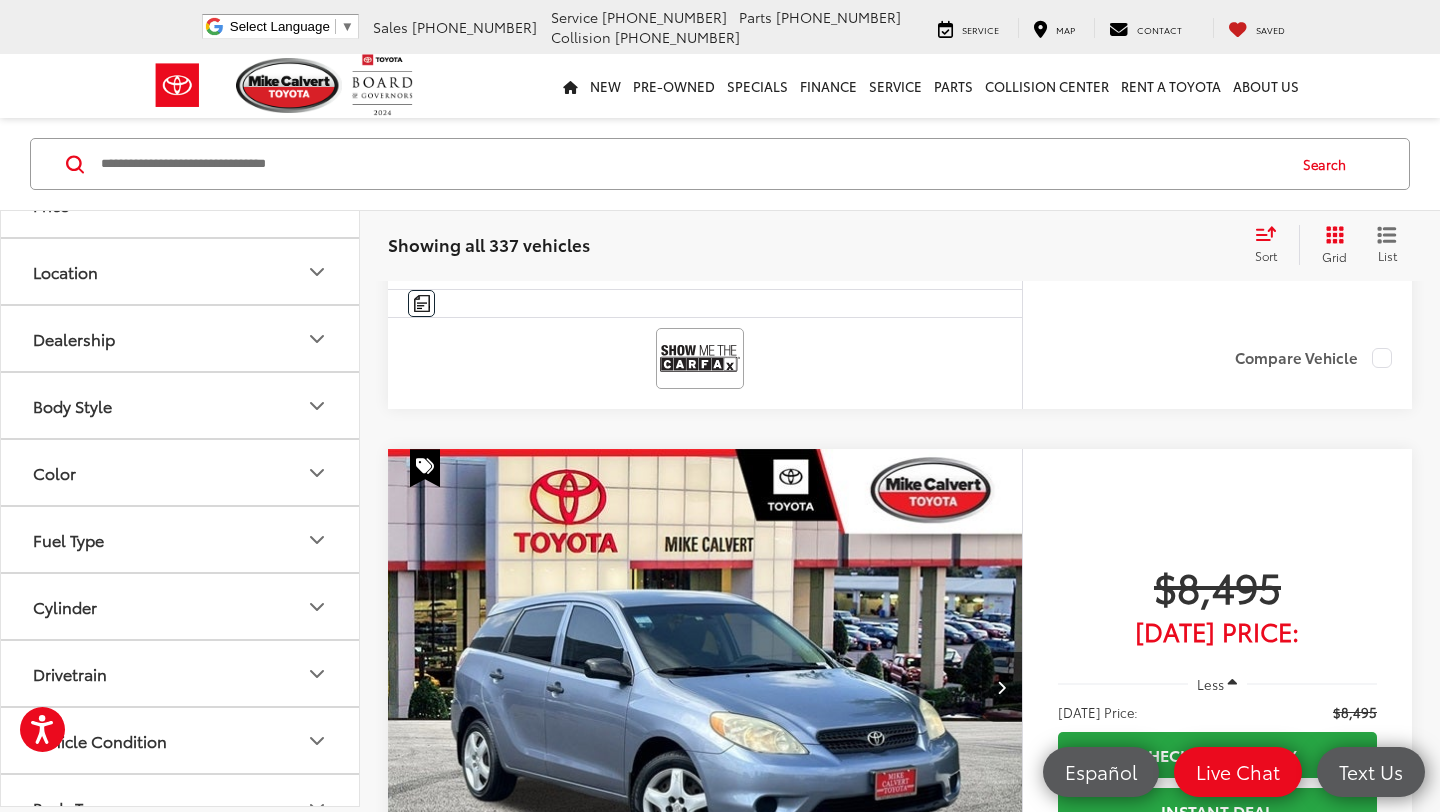 scroll, scrollTop: 343, scrollLeft: 0, axis: vertical 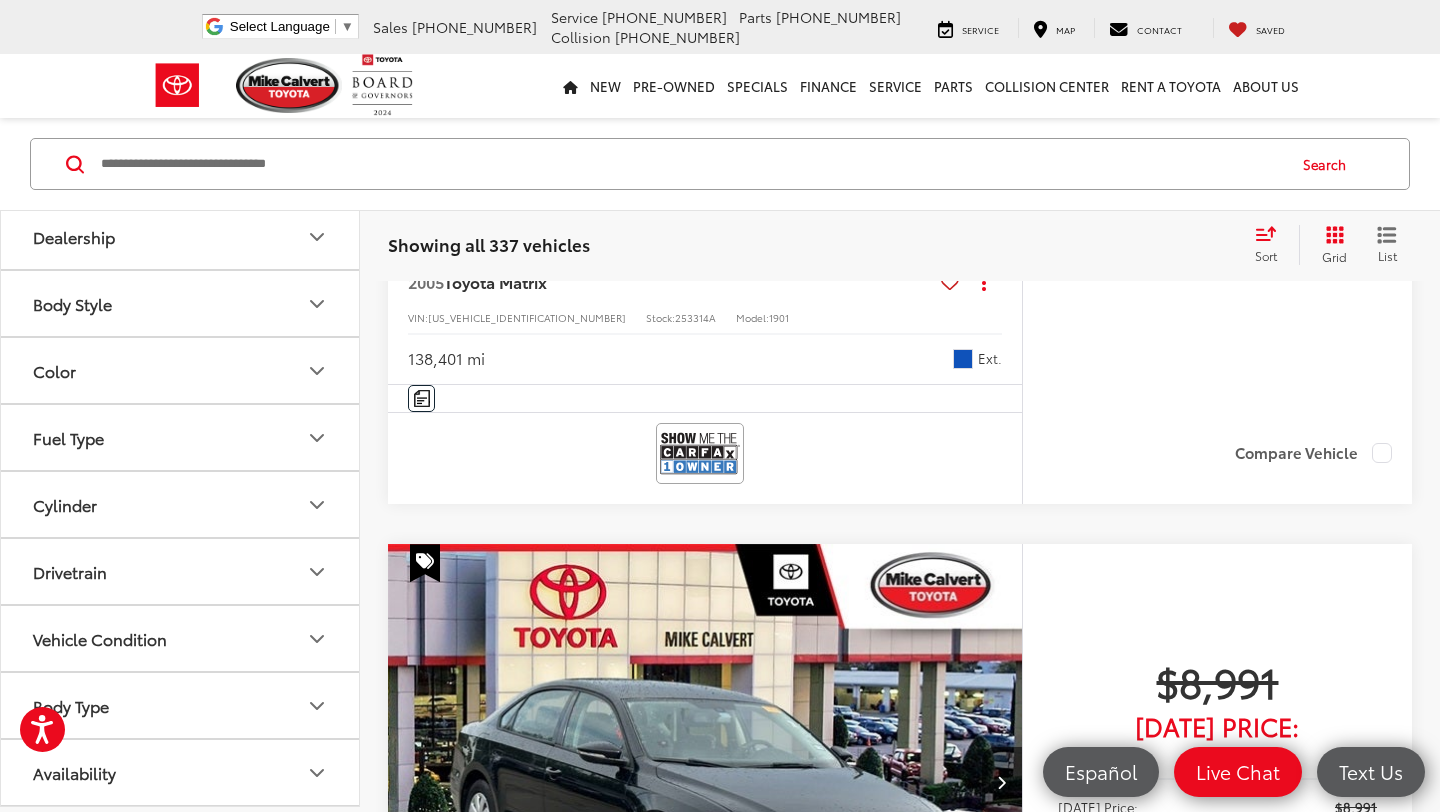 click 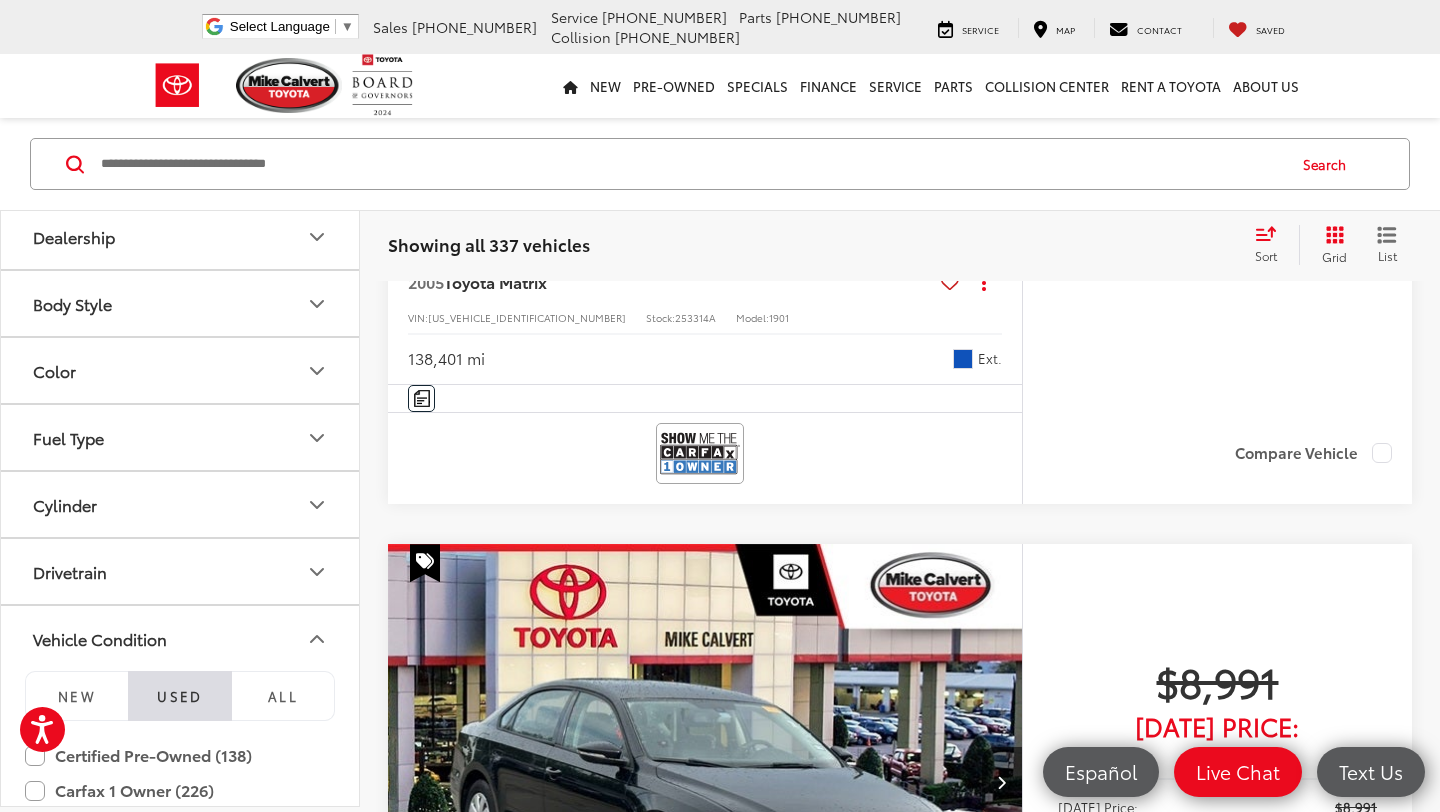 click 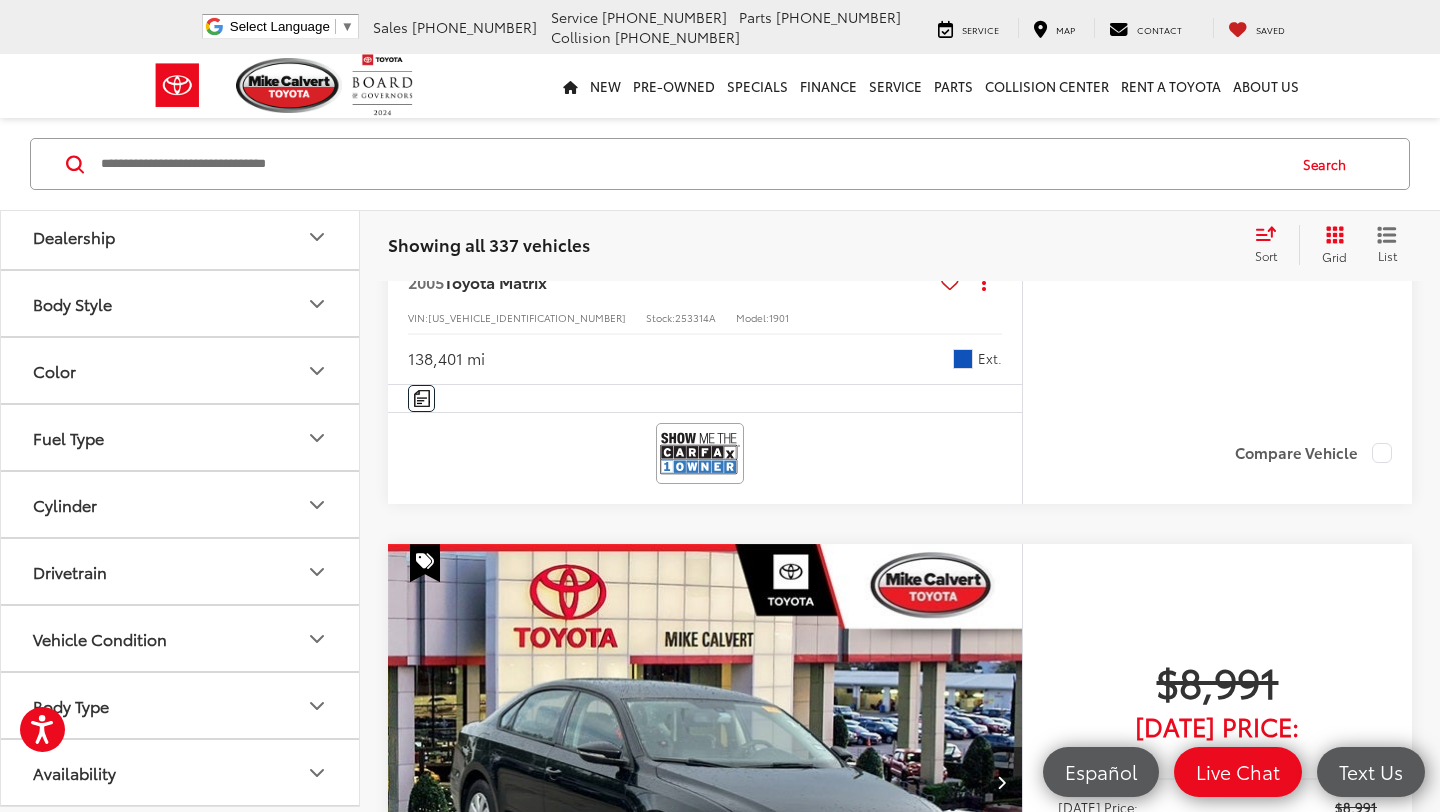 click on "Drivetrain" at bounding box center (181, 571) 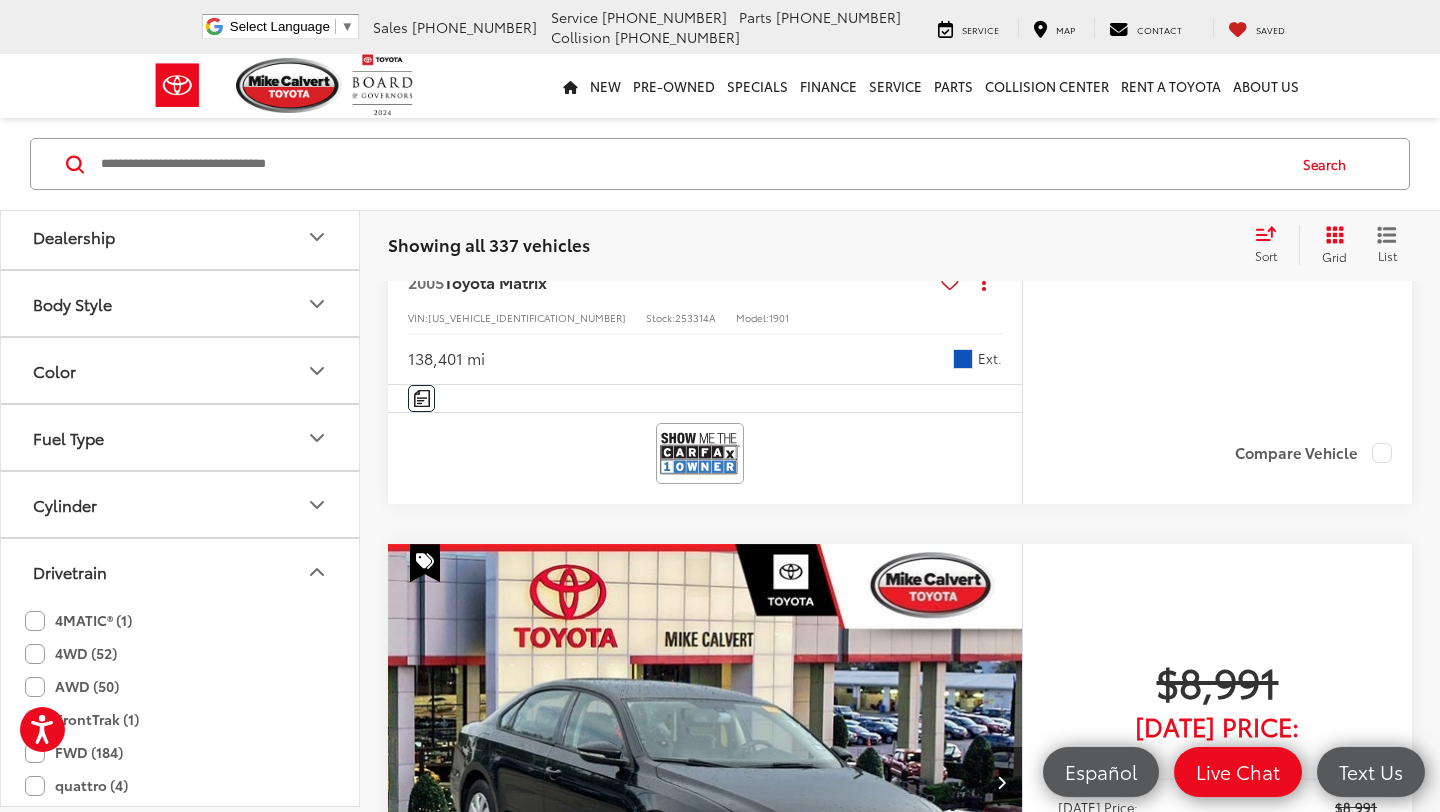 click on "Drivetrain" at bounding box center (181, 571) 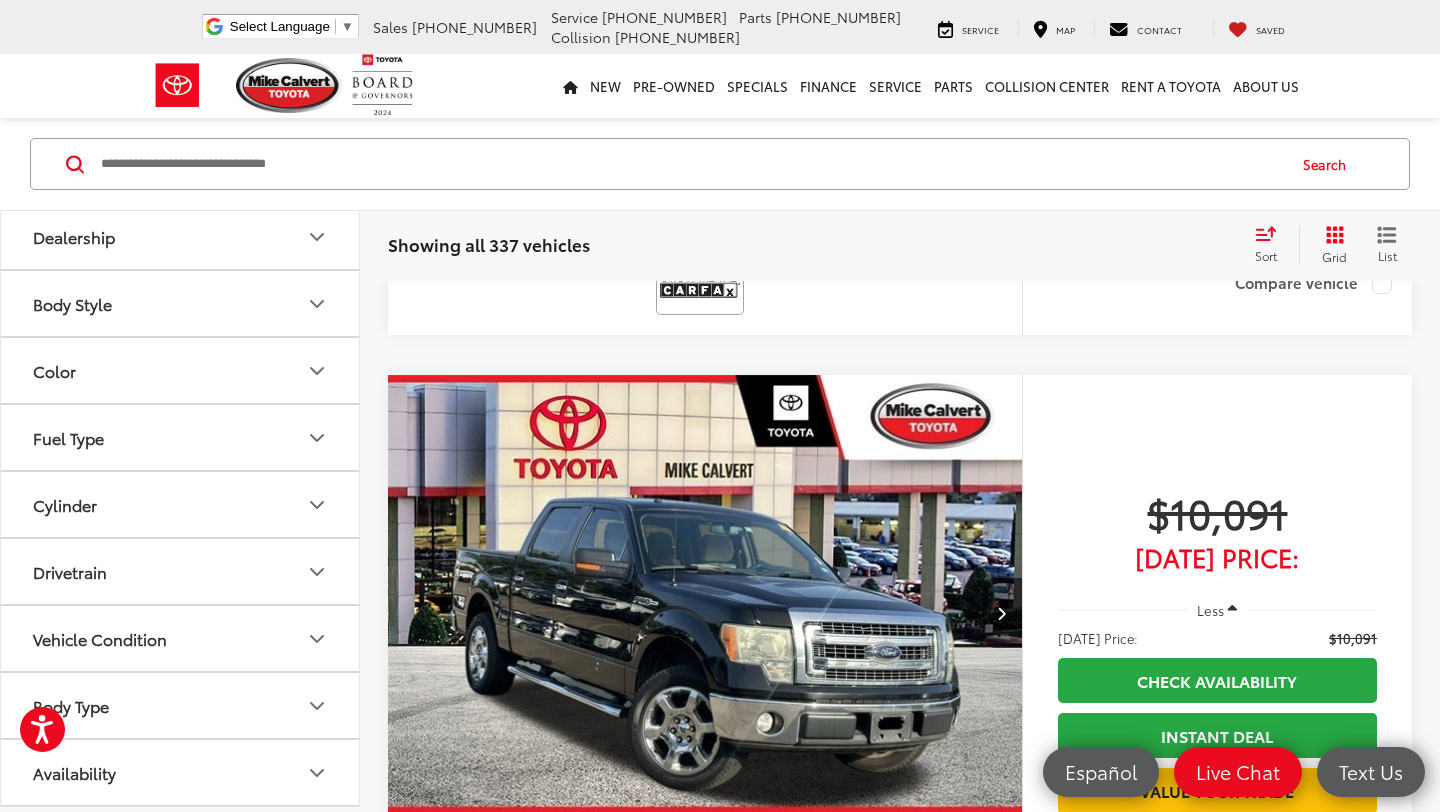 scroll, scrollTop: 9111, scrollLeft: 0, axis: vertical 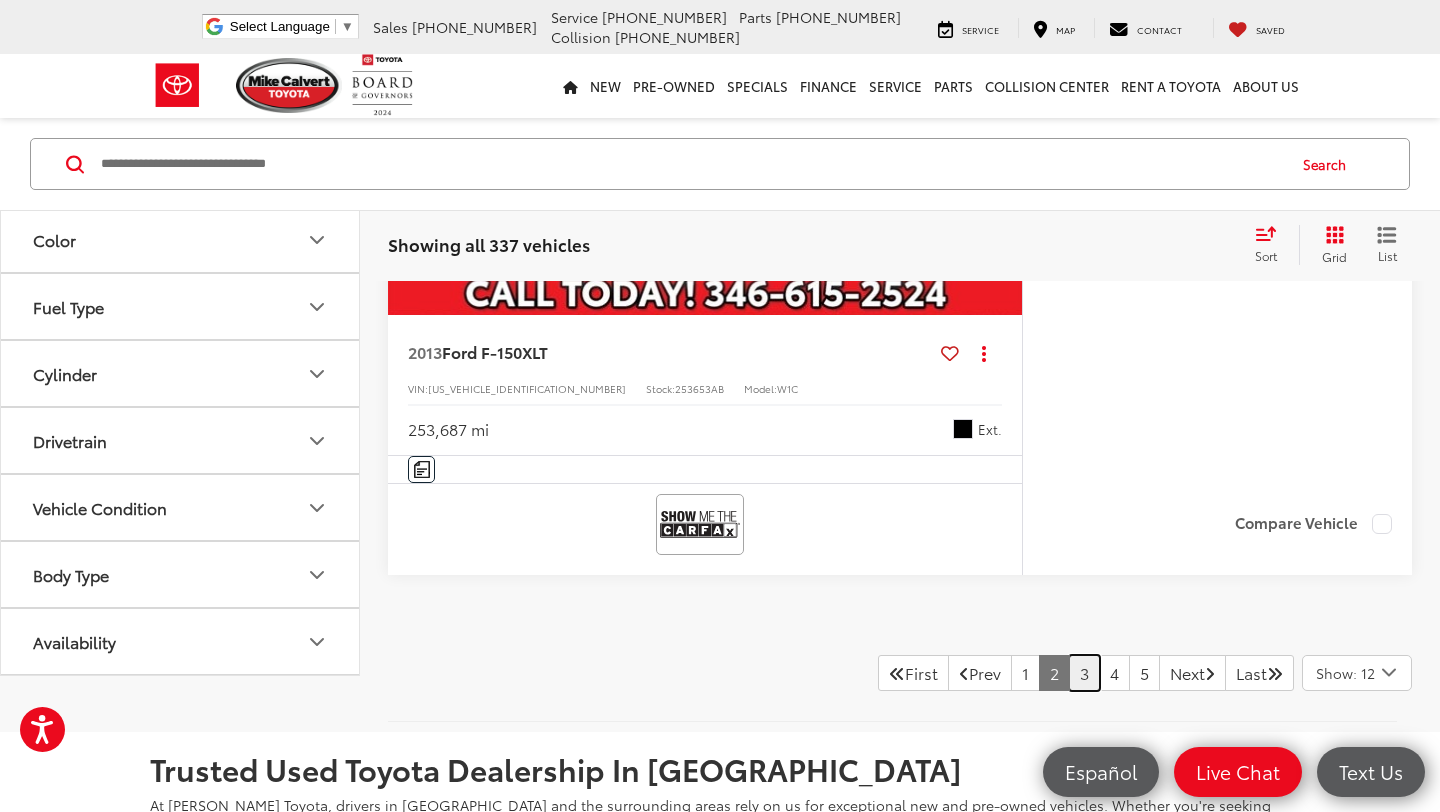 click on "3" at bounding box center (1084, 673) 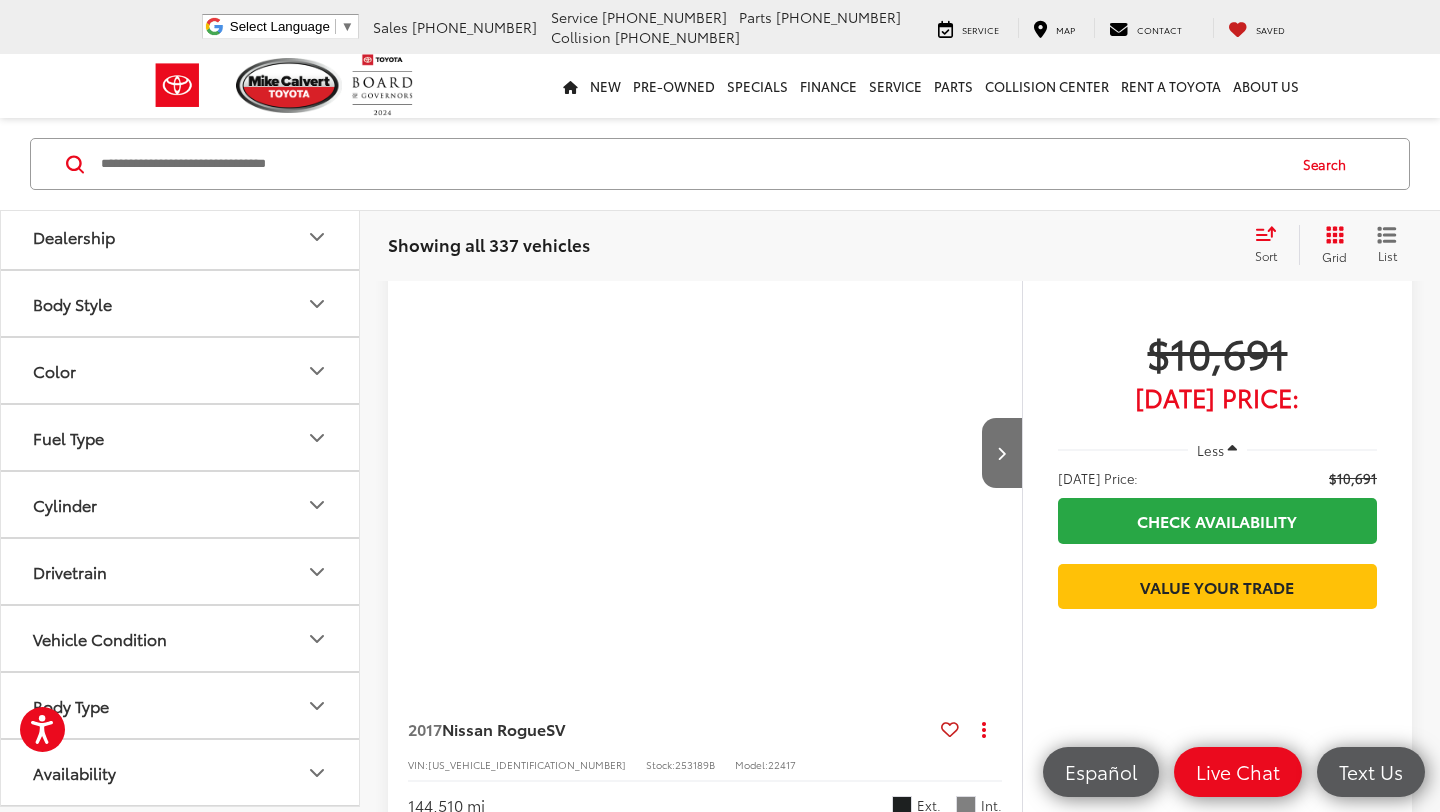 scroll, scrollTop: 129, scrollLeft: 0, axis: vertical 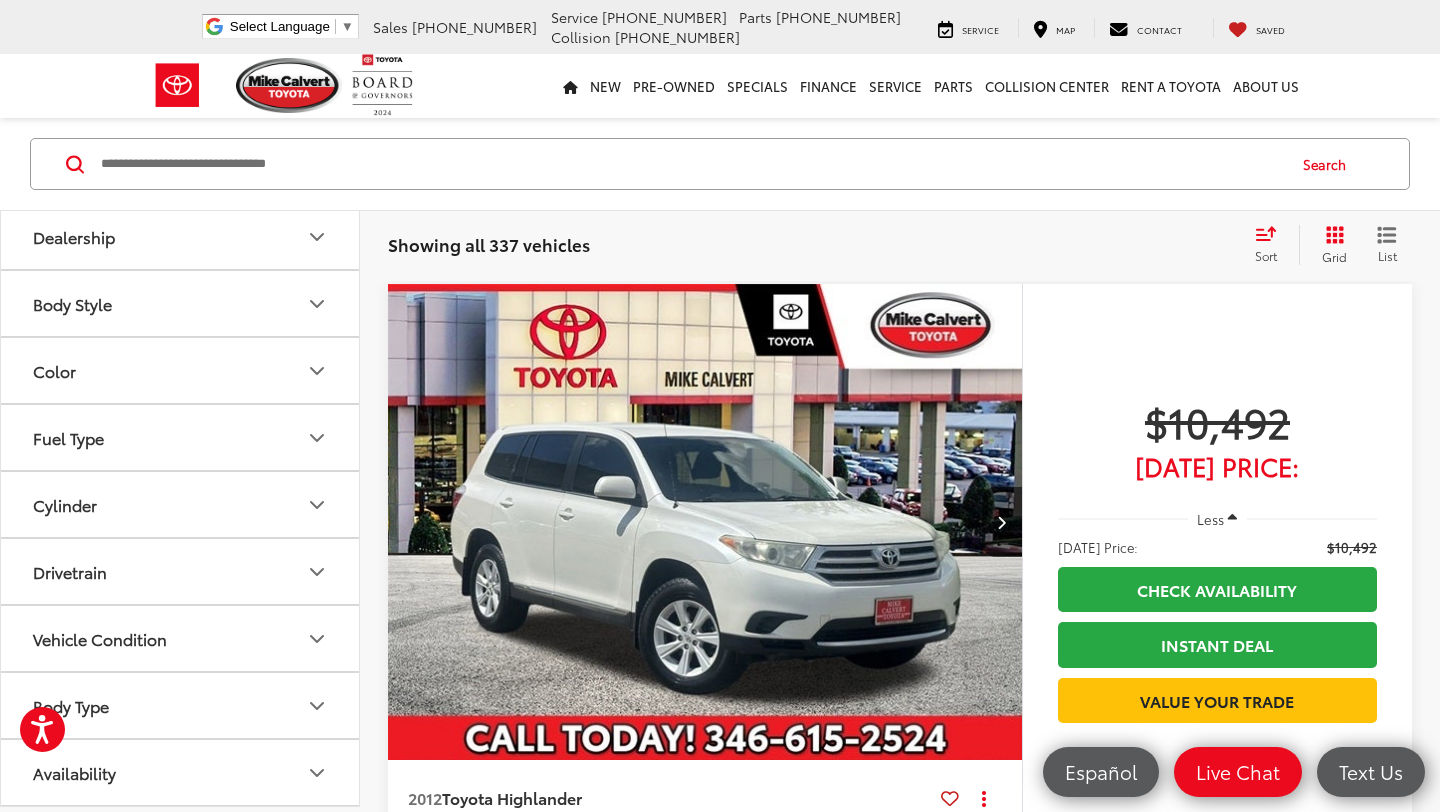 click 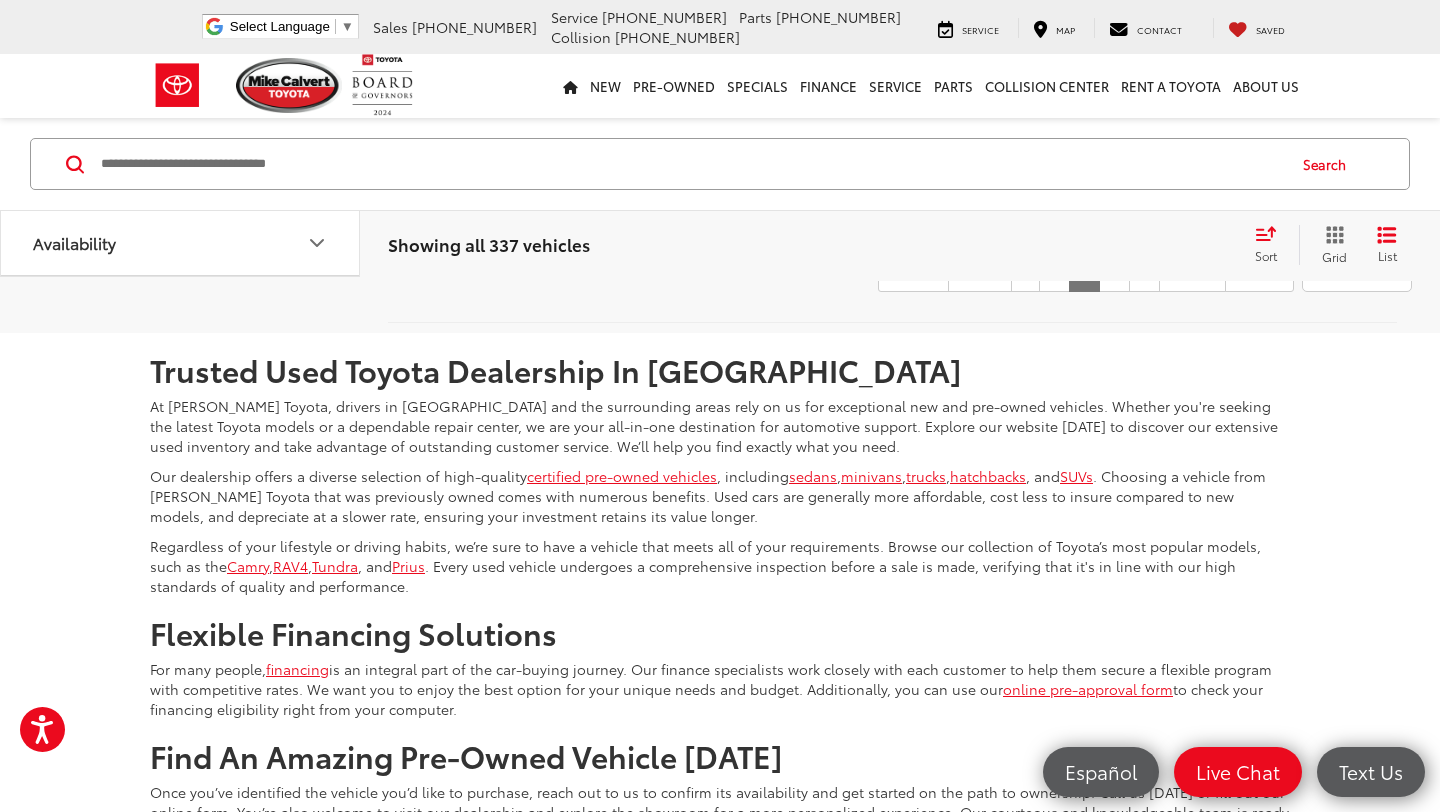 scroll, scrollTop: 4272, scrollLeft: 0, axis: vertical 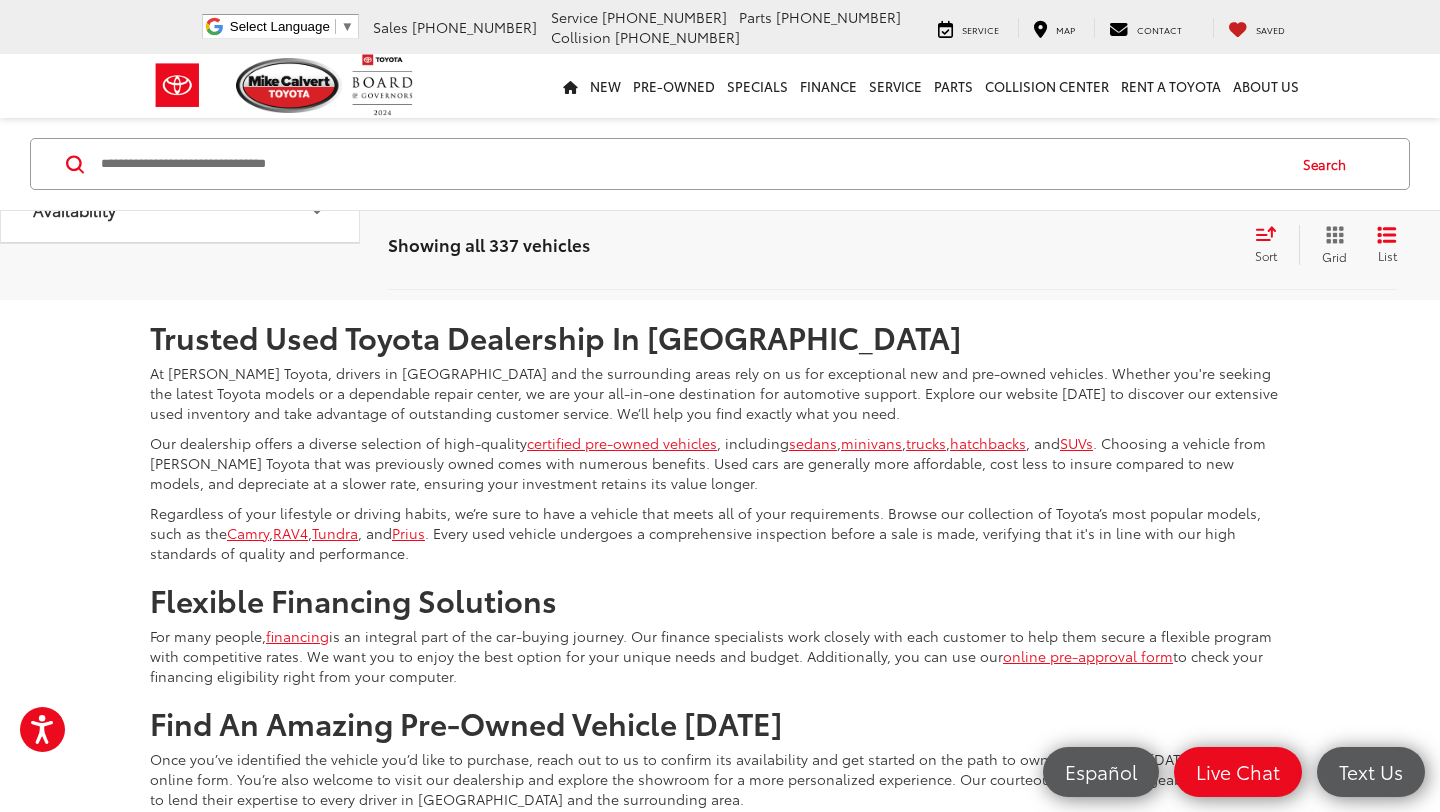 click on "4" at bounding box center (1114, 241) 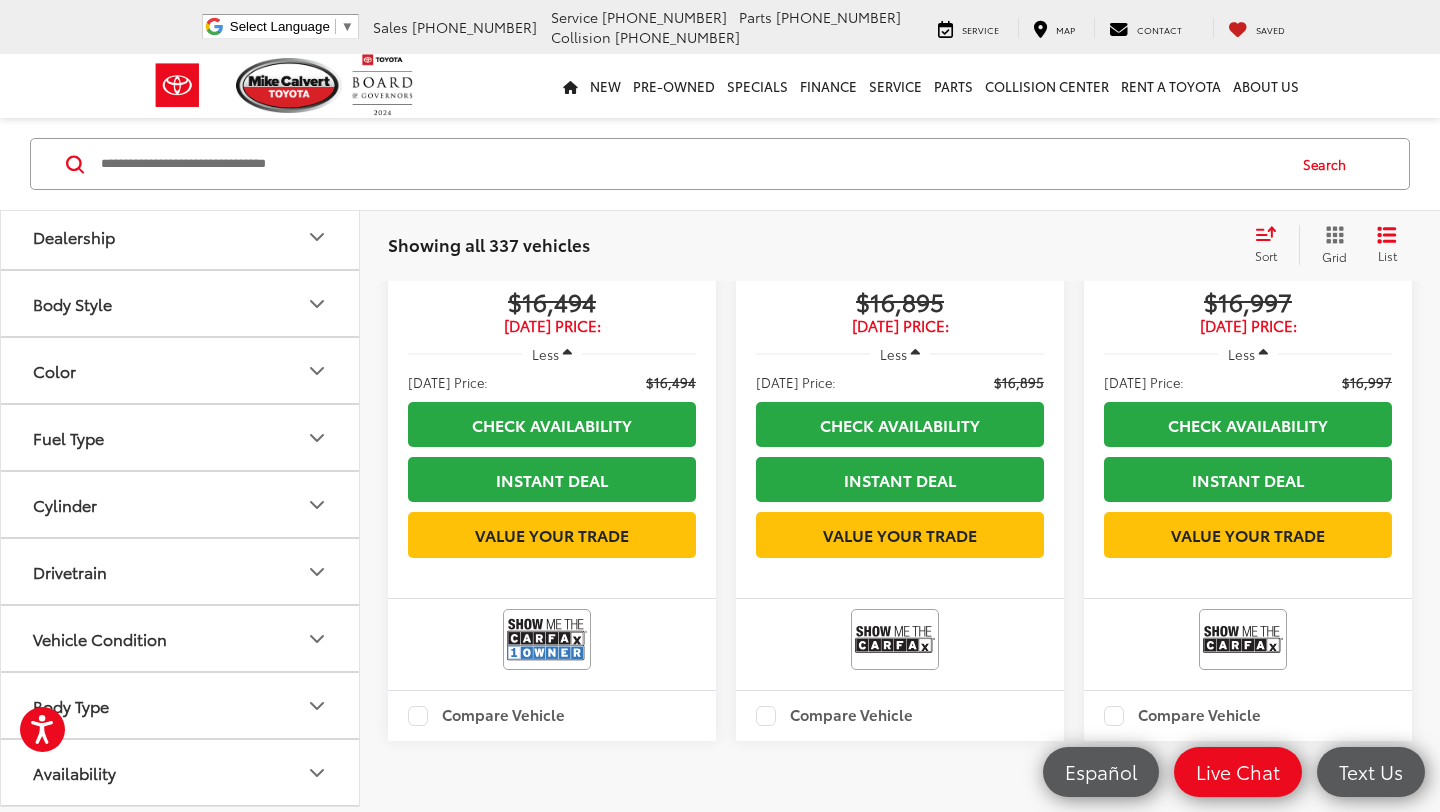 scroll, scrollTop: 4176, scrollLeft: 0, axis: vertical 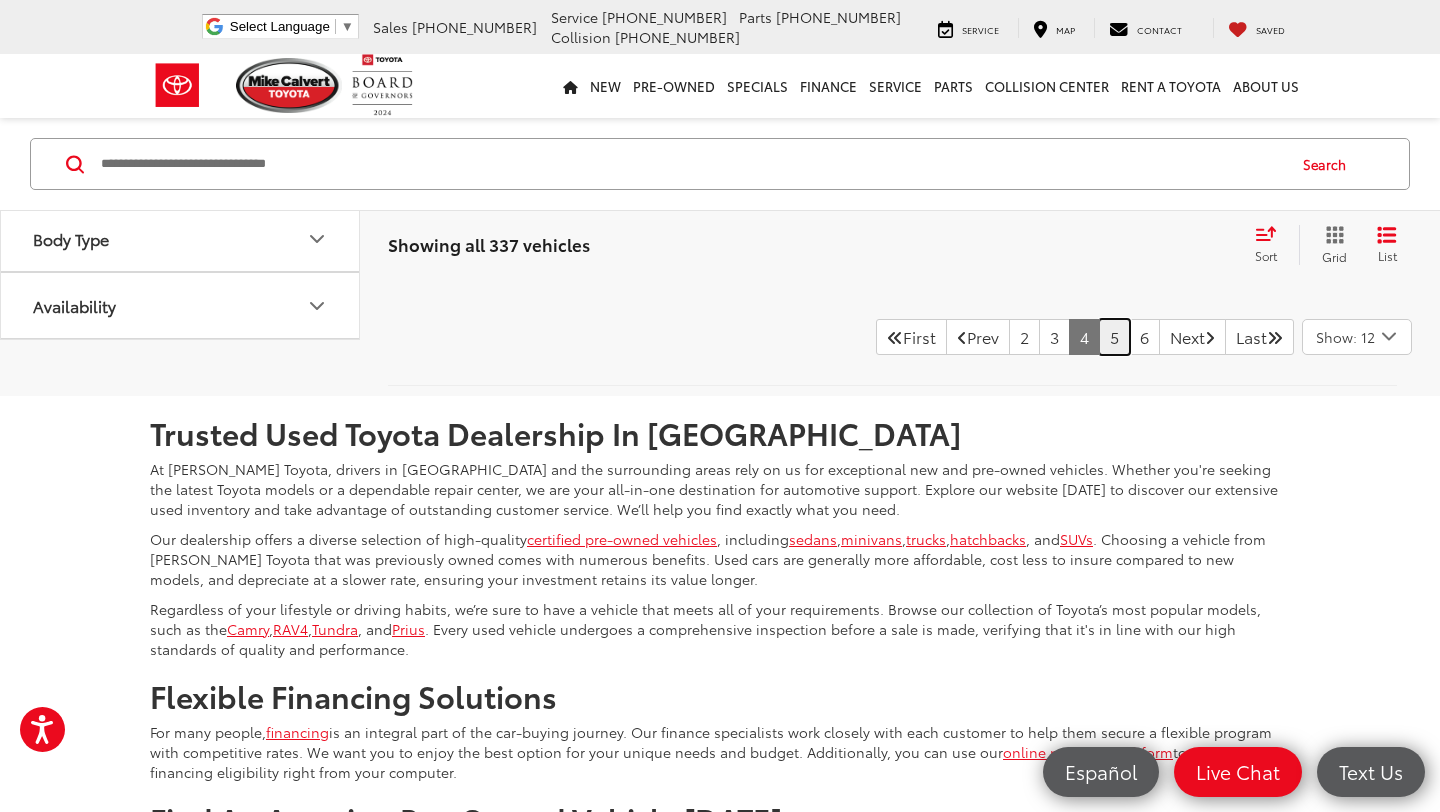 click on "5" at bounding box center (1114, 337) 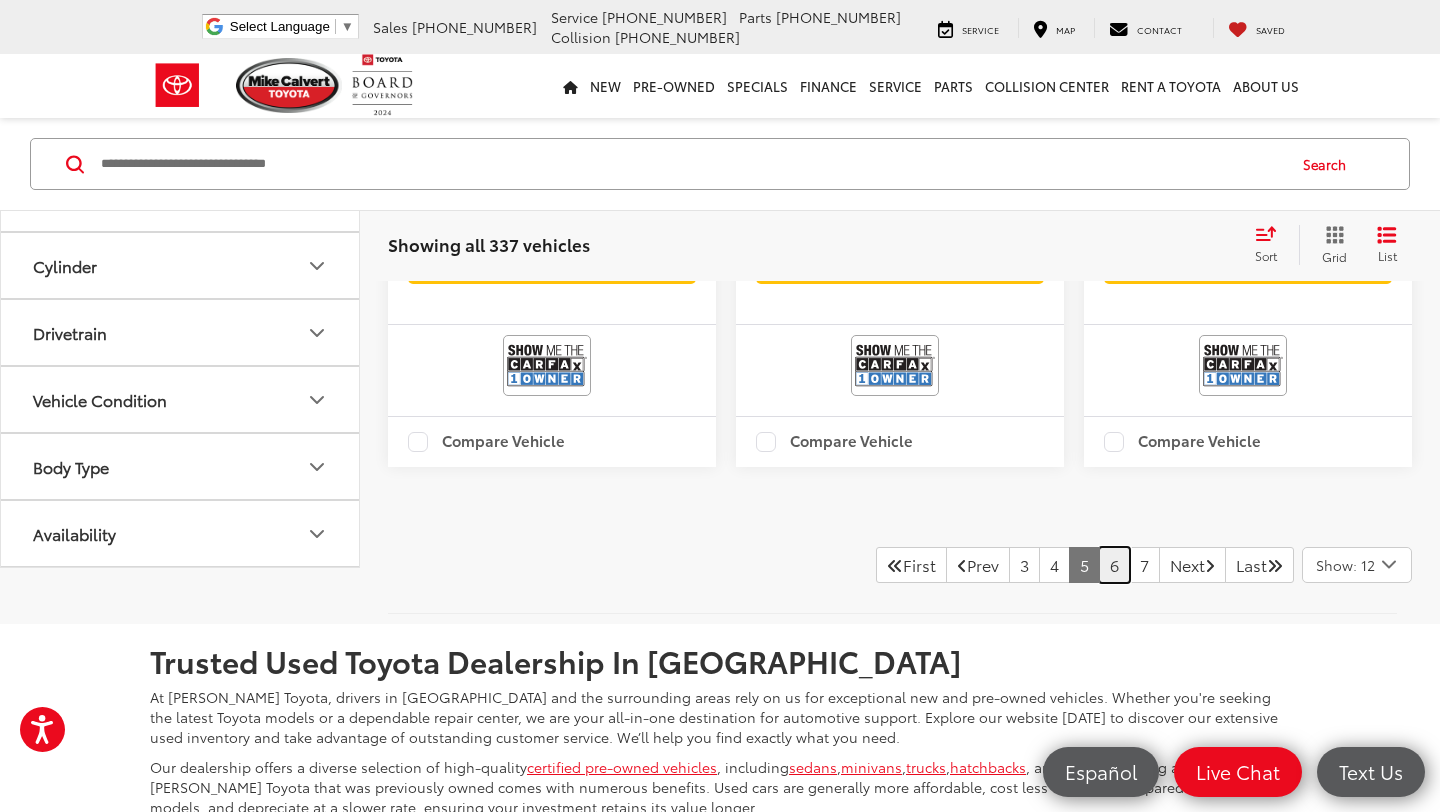 scroll, scrollTop: 4285, scrollLeft: 0, axis: vertical 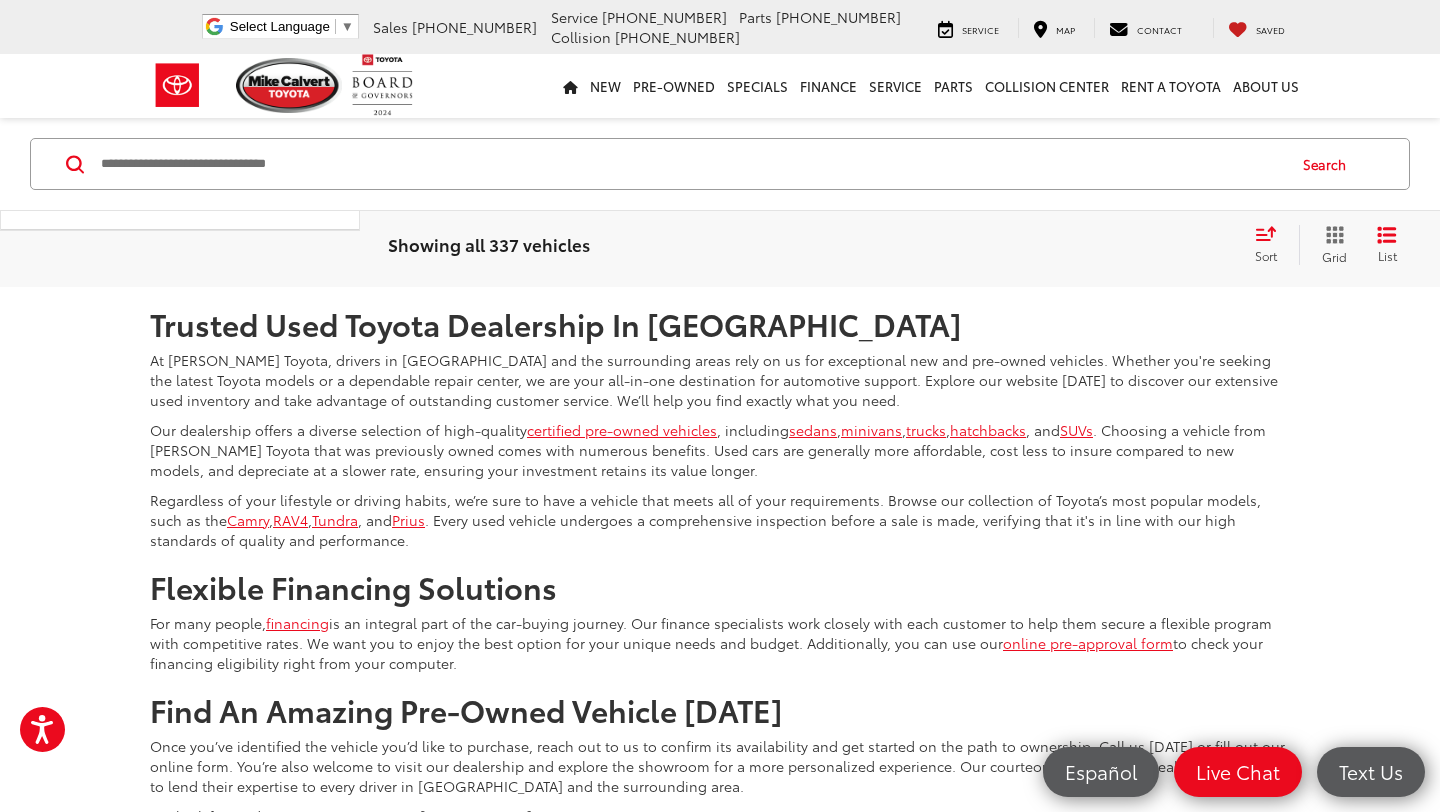 click on "6" at bounding box center (1114, 228) 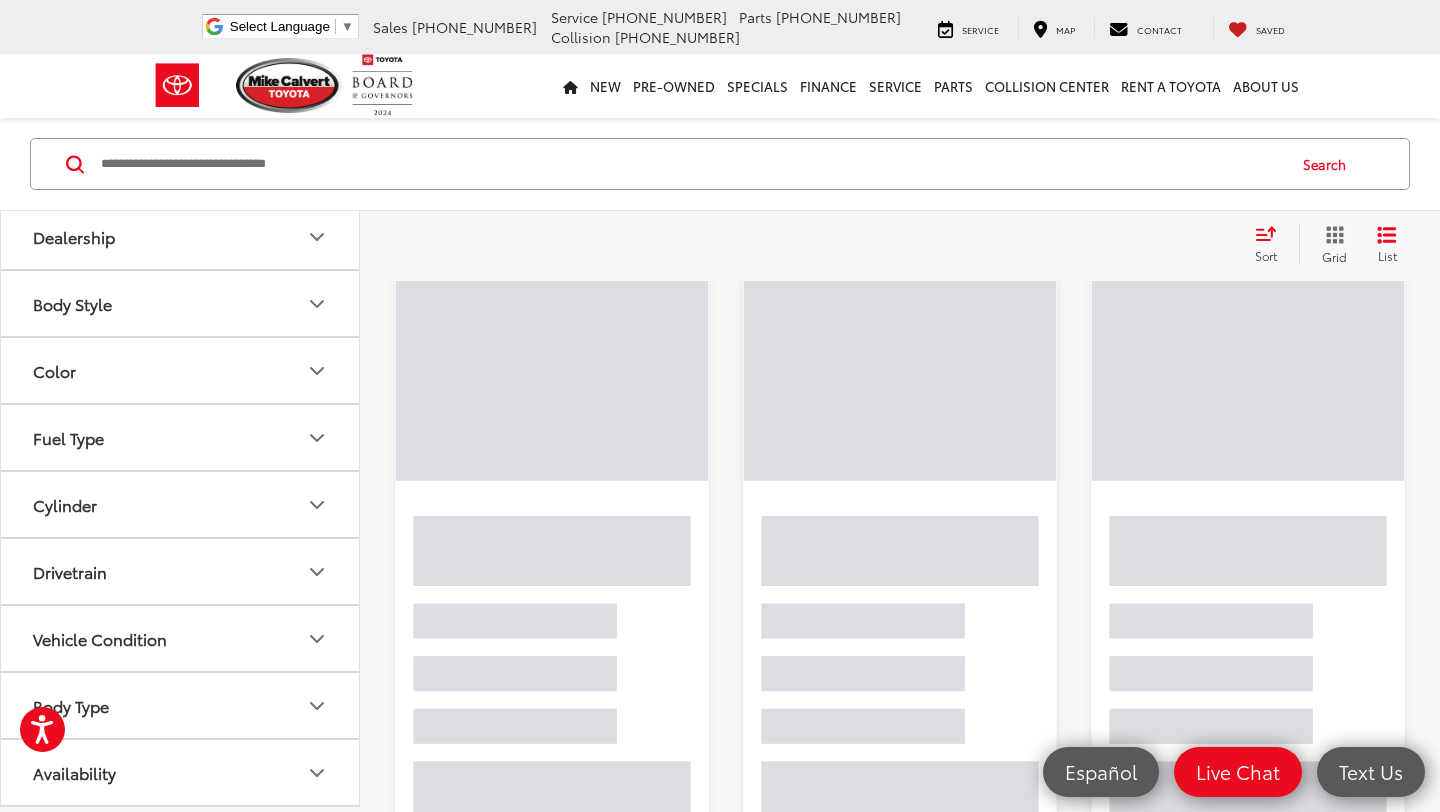 scroll, scrollTop: 129, scrollLeft: 0, axis: vertical 